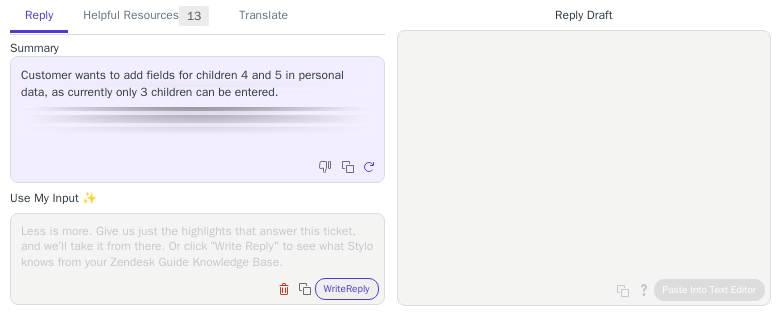 scroll, scrollTop: 0, scrollLeft: 0, axis: both 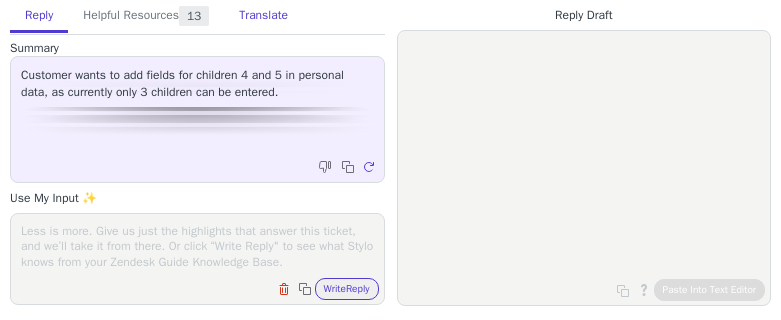 click on "Translate" at bounding box center [263, 16] 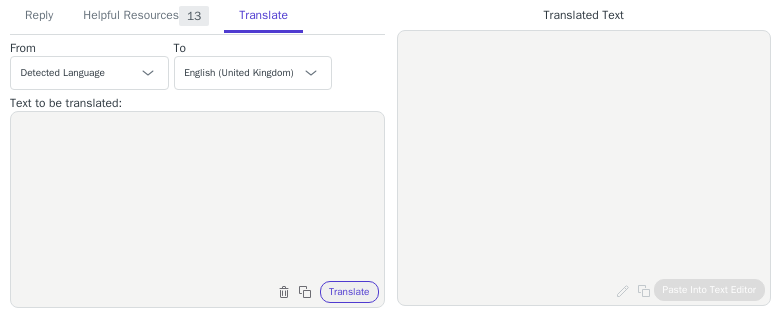 click at bounding box center (197, 197) 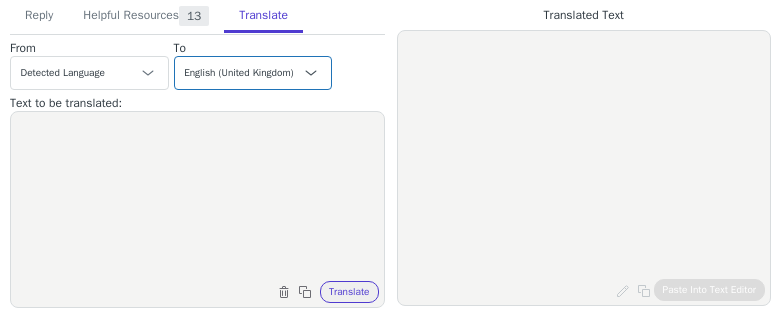 paste on "Hei Irene,
Om du navigerer deg til Administration > Medarbetarprofilinställningar > gå til fliken Persondata > Bla helt ned til du finner Lägg till nytt fält > Skapa nytt fält.
Her kan du velge hva feltet skal hete, hvilken type felttype det skal være osv 🙂
Jeg lukker saken for nå, svar på denne om du har noen oppfølgingsspørsmål rundt svaret.
Ha en fin dag videre! 😊️" 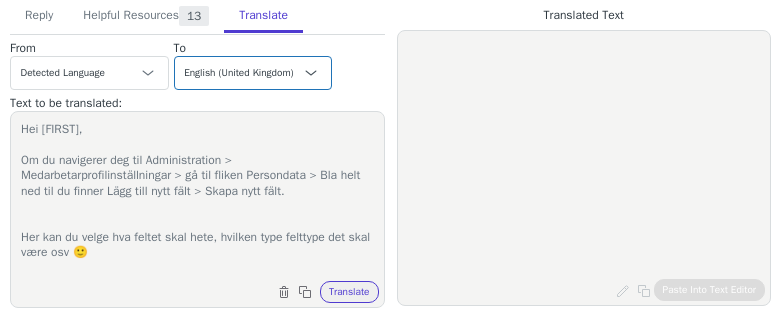 type on "Hei Irene,
Om du navigerer deg til Administration > Medarbetarprofilinställningar > gå til fliken Persondata > Bla helt ned til du finner Lägg till nytt fält > Skapa nytt fält.
Her kan du velge hva feltet skal hete, hvilken type felttype det skal være osv 🙂
Jeg lukker saken for nå, svar på denne om du har noen oppfølgingsspørsmål rundt svaret.
Ha en fin dag videre! 😊️" 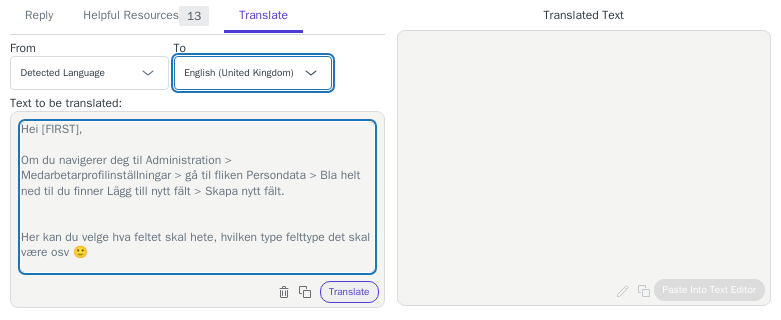 scroll, scrollTop: 66, scrollLeft: 0, axis: vertical 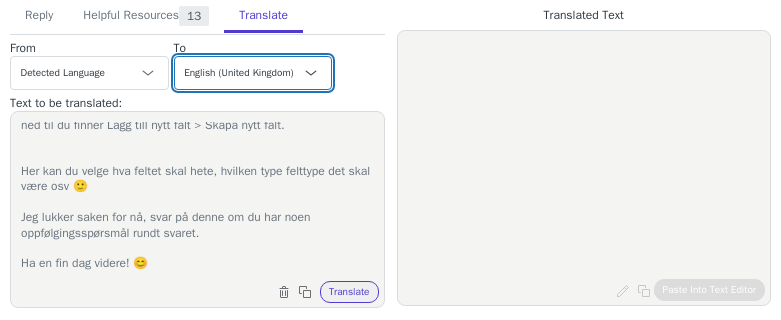 click on "Czech English Danish - dansk Dutch French French (Canada) German Italian Japanese Korean Norwegian Polish Portuguese Portuguese (Brazil) Slovak Spanish Swedish - svenska English (United Kingdom) Norwegian - norsk" at bounding box center [253, 73] 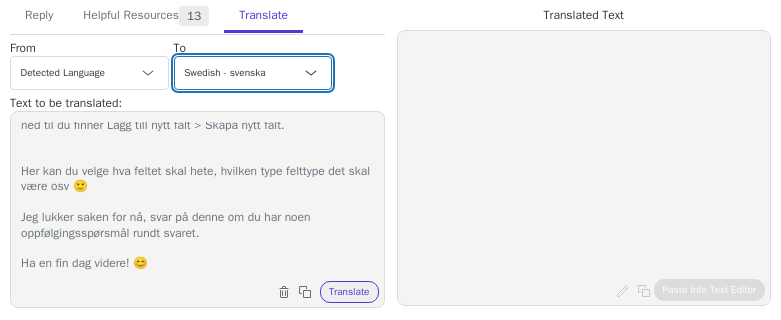click on "Czech English Danish - dansk Dutch French French (Canada) German Italian Japanese Korean Norwegian Polish Portuguese Portuguese (Brazil) Slovak Spanish Swedish - svenska English (United Kingdom) Norwegian - norsk" at bounding box center (253, 73) 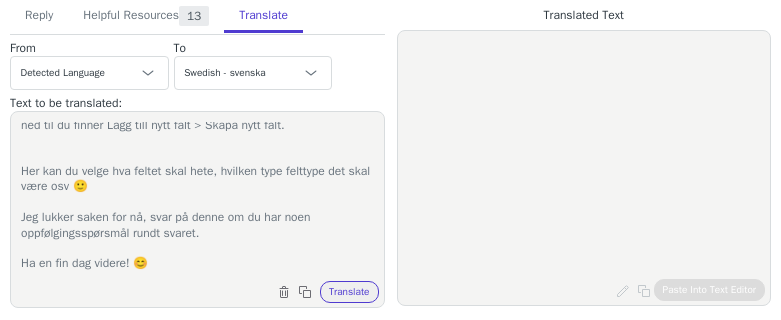 click on "Clear text Copy to clipboard Translate" at bounding box center [207, 290] 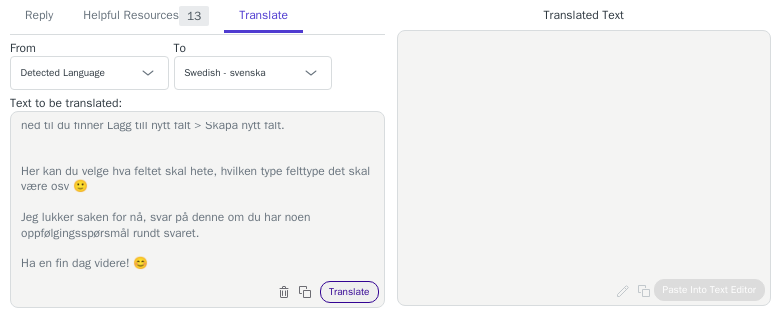 click on "Translate" at bounding box center [349, 292] 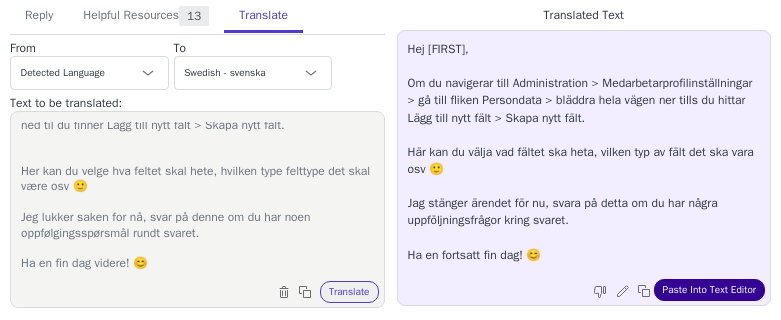 click on "Paste Into Text Editor" at bounding box center (709, 290) 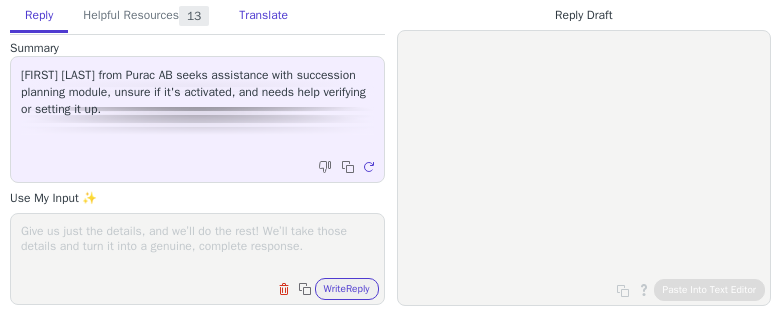 scroll, scrollTop: 0, scrollLeft: 0, axis: both 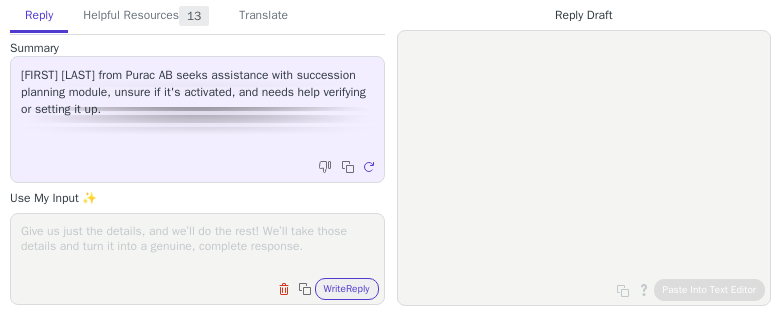 drag, startPoint x: 270, startPoint y: 14, endPoint x: 258, endPoint y: 117, distance: 103.69667 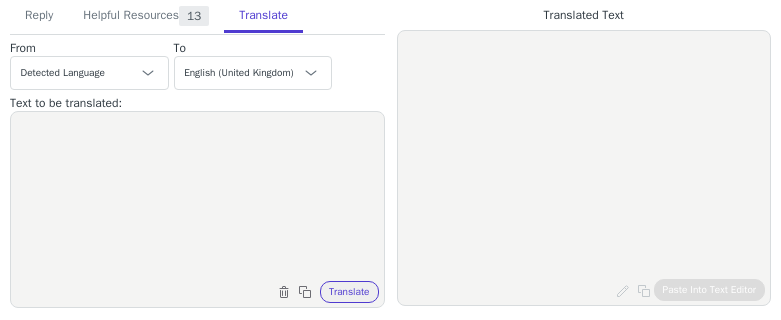 click at bounding box center [197, 197] 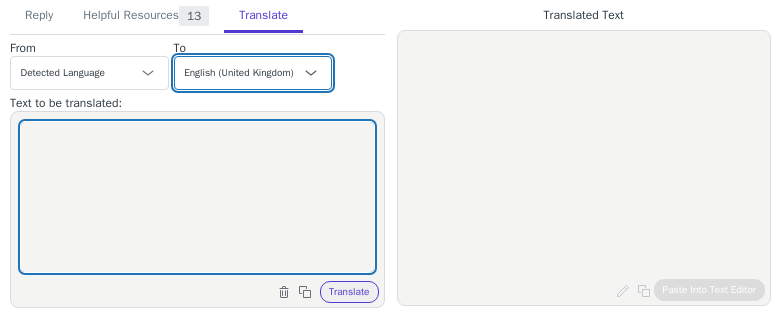 click on "Czech English Danish - dansk Dutch French French (Canada) German Italian Japanese Korean Norwegian Polish Portuguese Portuguese (Brazil) Slovak Spanish Swedish - svenska English (United Kingdom) Norwegian - norsk" at bounding box center (253, 73) 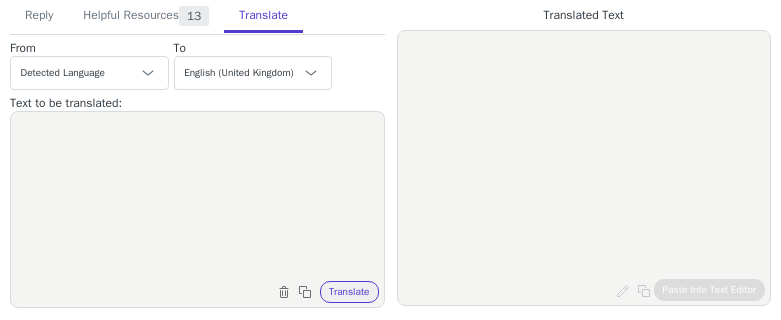click at bounding box center (197, 197) 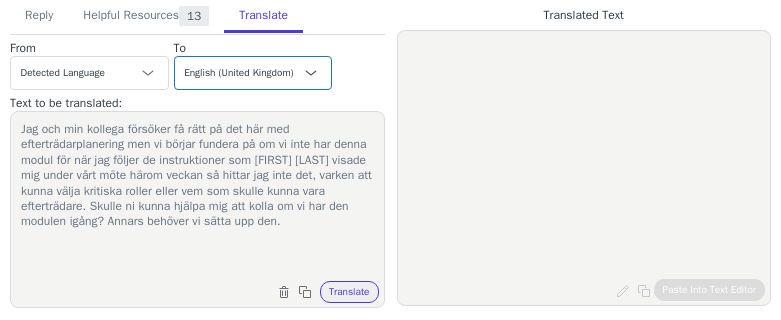 type on "Jag och min kollega försöker få rätt på det här med efterträdarplanering men vi börjar fundera på om vi inte har denna modul för när jag följer de instruktioner som Per Stiller visade mig under vårt möte härom veckan så hittar jag inte det, varken att kunna välja kritiska roller eller vem som skulle kunna vara efterträdare. Skulle ni kunna hjälpa mig att kolla om vi har den modulen igång? Annars behöver vi sätta upp den." 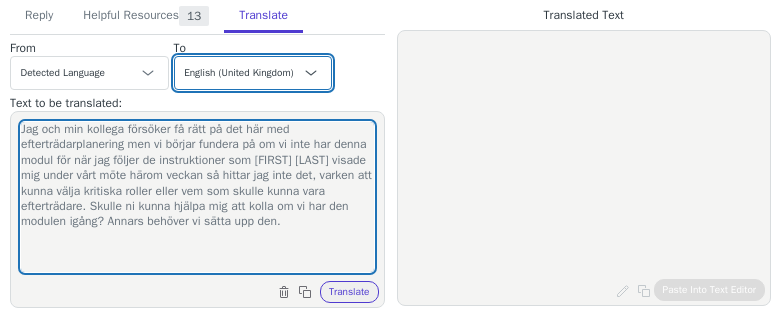 click on "Czech English Danish - dansk Dutch French French (Canada) German Italian Japanese Korean Norwegian Polish Portuguese Portuguese (Brazil) Slovak Spanish Swedish - svenska English (United Kingdom) Norwegian - norsk" at bounding box center (253, 73) 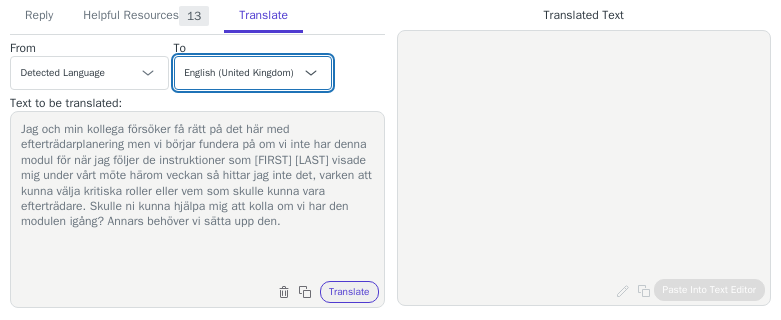 select on "no" 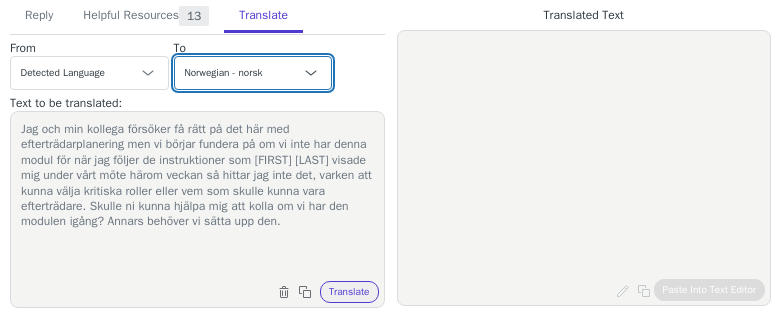 click on "Czech English Danish - dansk Dutch French French (Canada) German Italian Japanese Korean Norwegian Polish Portuguese Portuguese (Brazil) Slovak Spanish Swedish - svenska English (United Kingdom) Norwegian - norsk" at bounding box center (253, 73) 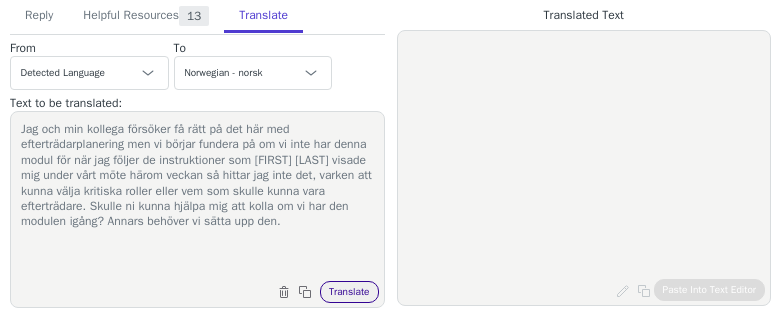 click on "Translate" at bounding box center (349, 292) 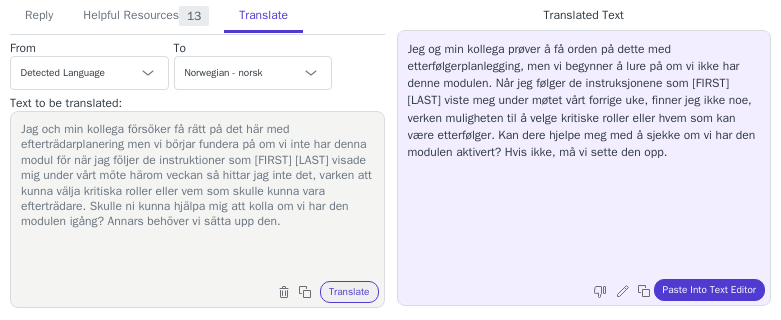 click on "Jag och min kollega försöker få rätt på det här med efterträdarplanering men vi börjar fundera på om vi inte har denna modul för när jag följer de instruktioner som Per Stiller visade mig under vårt möte härom veckan så hittar jag inte det, varken att kunna välja kritiska roller eller vem som skulle kunna vara efterträdare. Skulle ni kunna hjälpa mig att kolla om vi har den modulen igång? Annars behöver vi sätta upp den." at bounding box center (197, 197) 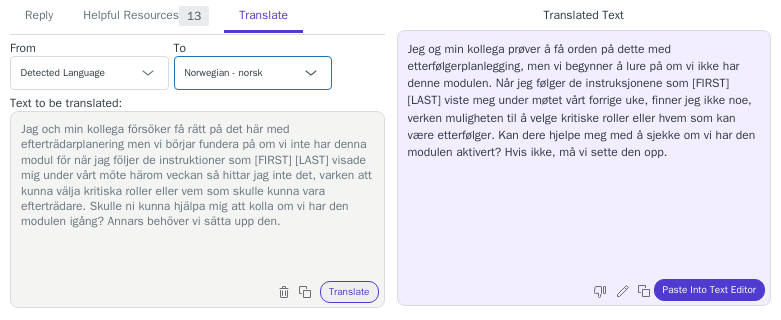 paste on "Hei Erik,
For at vi skal kunne få sjekket om dere har succession planning og om det er satt opp trenger vi tilgang inn til applikasjonen deres,
Supert om du har mulighet til å gi oss tilgang til applikasjonen deres 🙂" 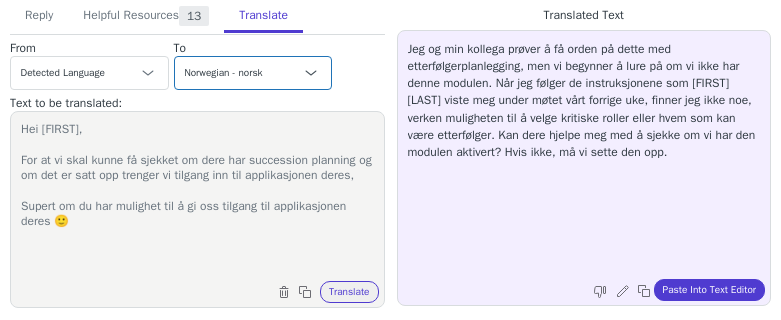type on "Hei Erik,
For at vi skal kunne få sjekket om dere har succession planning og om det er satt opp trenger vi tilgang inn til applikasjonen deres,
Supert om du har mulighet til å gi oss tilgang til applikasjonen deres 🙂" 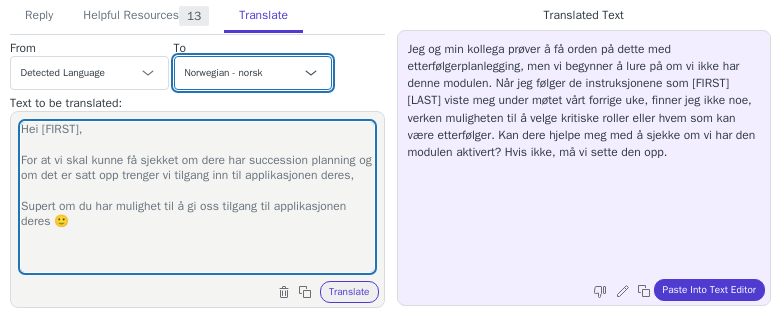 click on "Czech English Danish - dansk Dutch French French (Canada) German Italian Japanese Korean Norwegian Polish Portuguese Portuguese (Brazil) Slovak Spanish Swedish - svenska English (United Kingdom) Norwegian - norsk" at bounding box center (253, 73) 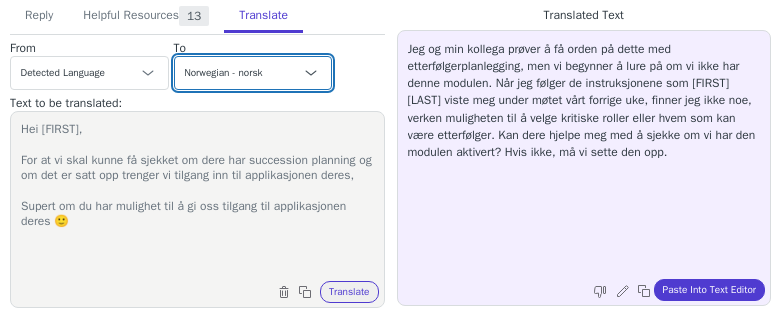 select on "sv" 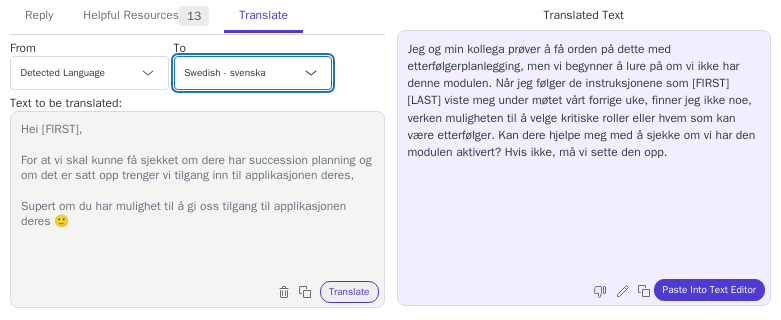 click on "Czech English Danish - dansk Dutch French French (Canada) German Italian Japanese Korean Norwegian Polish Portuguese Portuguese (Brazil) Slovak Spanish Swedish - svenska English (United Kingdom) Norwegian - norsk" at bounding box center (253, 73) 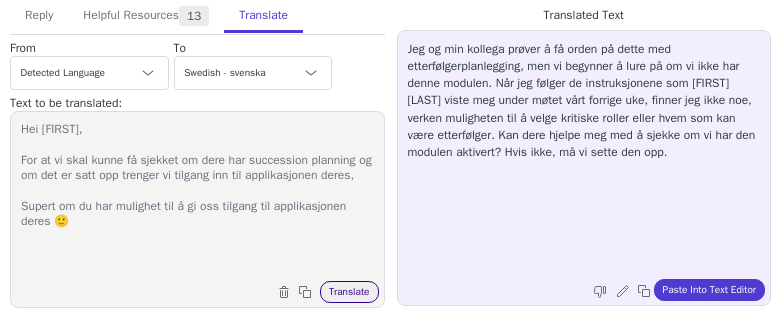 click on "Translate" at bounding box center [349, 292] 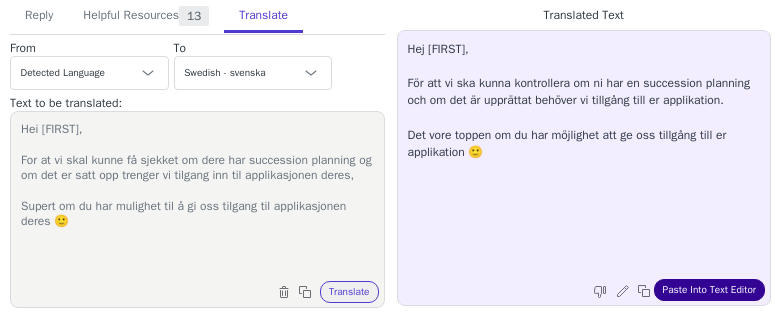 click on "Paste Into Text Editor" at bounding box center (709, 290) 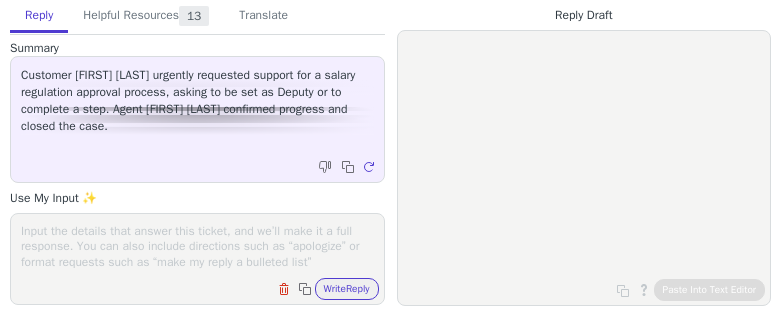 scroll, scrollTop: 0, scrollLeft: 0, axis: both 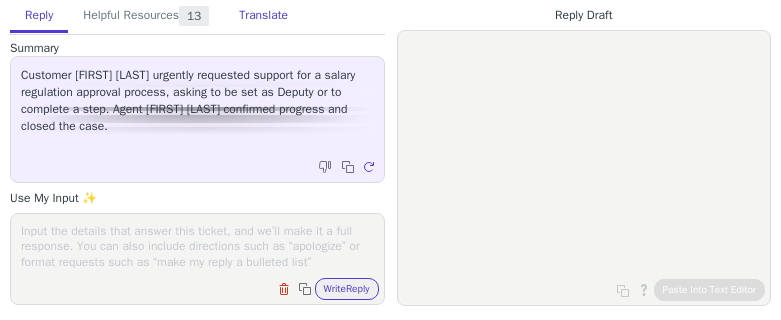 click on "Translate" at bounding box center [263, 16] 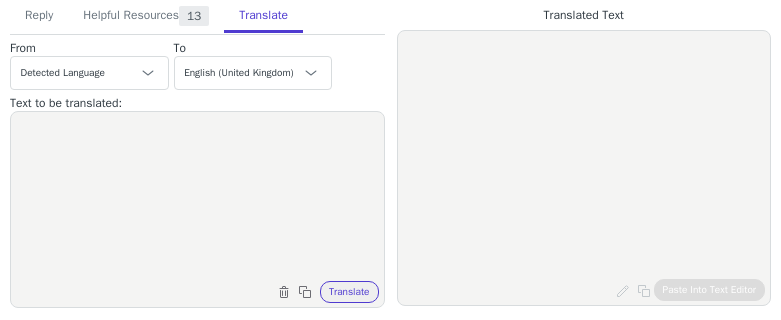 click at bounding box center (197, 197) 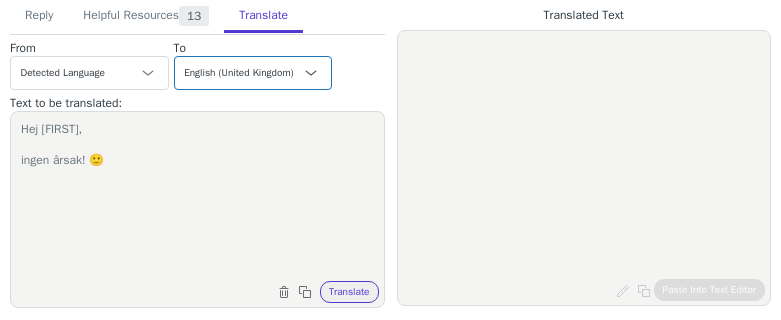 type on "Hej [FIRST],
ingen årsak! 🙂" 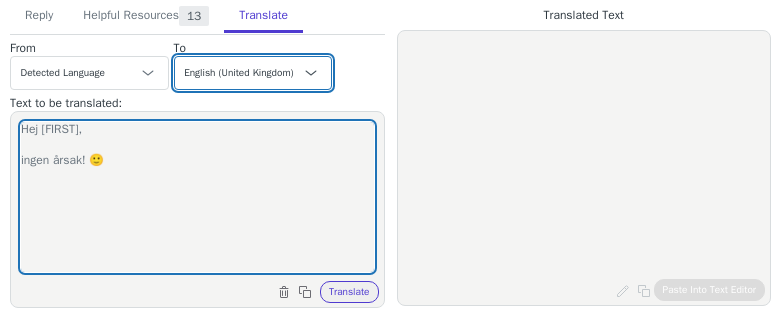 click on "Czech English Danish - dansk Dutch French French (Canada) German Italian Japanese Korean Norwegian Polish Portuguese Portuguese (Brazil) Slovak Spanish Swedish - svenska English (United Kingdom) Norwegian - norsk" at bounding box center (253, 73) 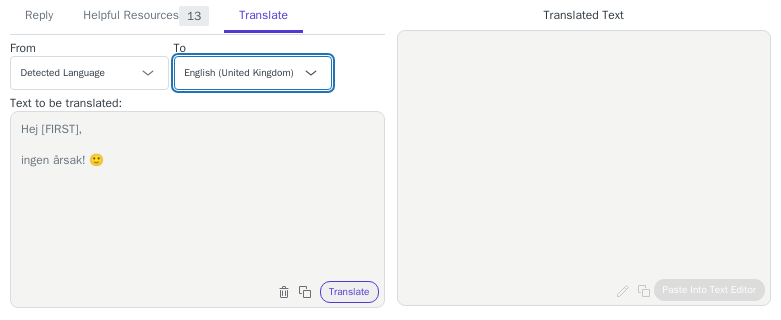 select on "da" 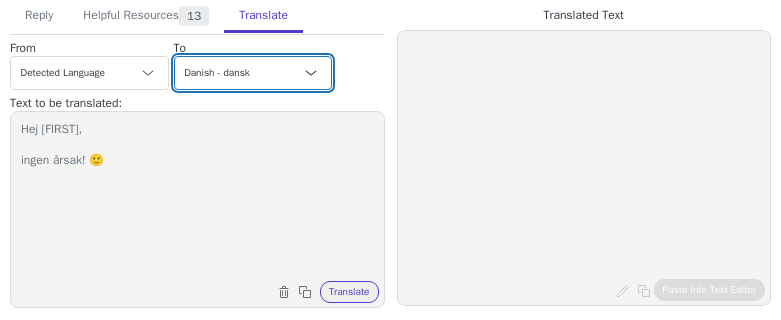 click on "Czech English Danish - dansk Dutch French French (Canada) German Italian Japanese Korean Norwegian Polish Portuguese Portuguese (Brazil) Slovak Spanish Swedish - svenska English (United Kingdom) Norwegian - norsk" at bounding box center [253, 73] 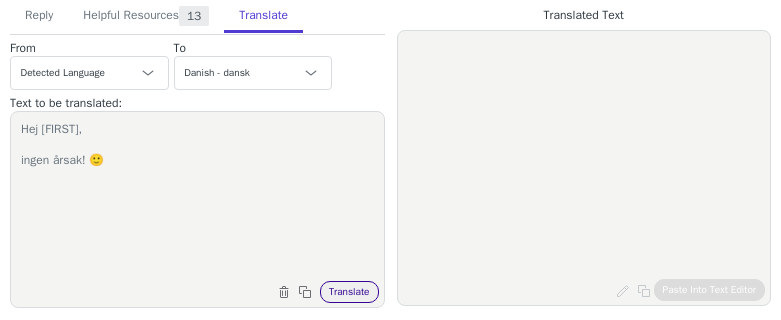 click on "Translate" at bounding box center (349, 292) 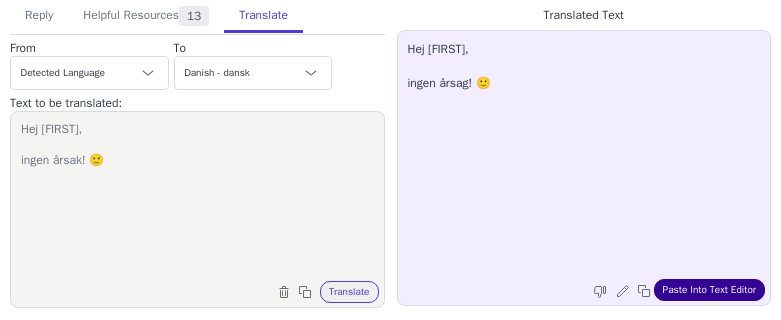 click on "Paste Into Text Editor" at bounding box center [709, 290] 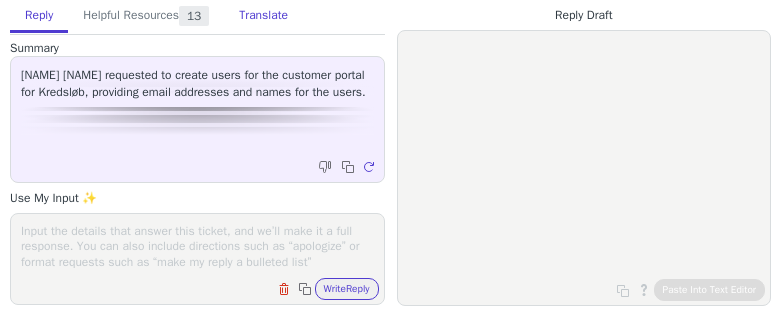 scroll, scrollTop: 0, scrollLeft: 0, axis: both 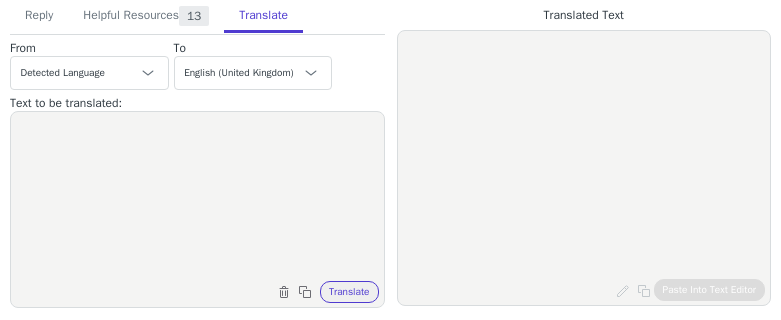 click at bounding box center (197, 197) 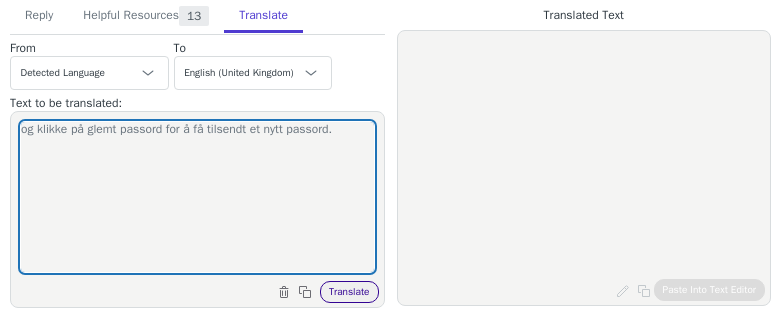 click on "Translate" at bounding box center (349, 292) 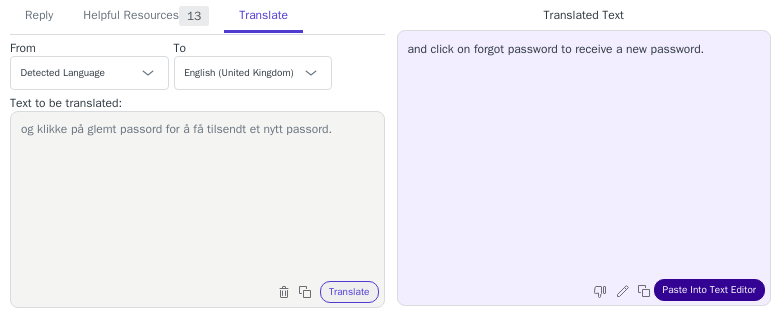 click on "Paste Into Text Editor" at bounding box center [709, 290] 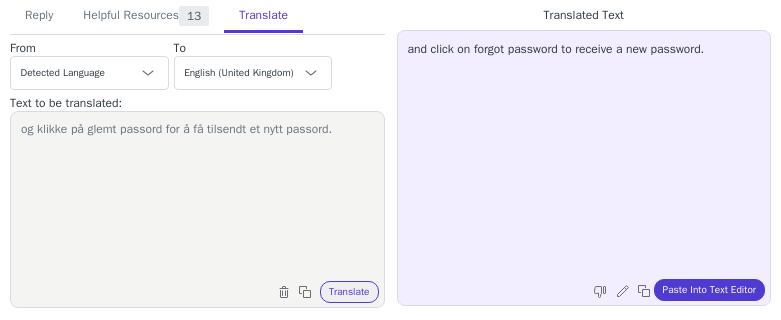 click on "og klikke på glemt passord for å få tilsendt et nytt passord." at bounding box center (197, 197) 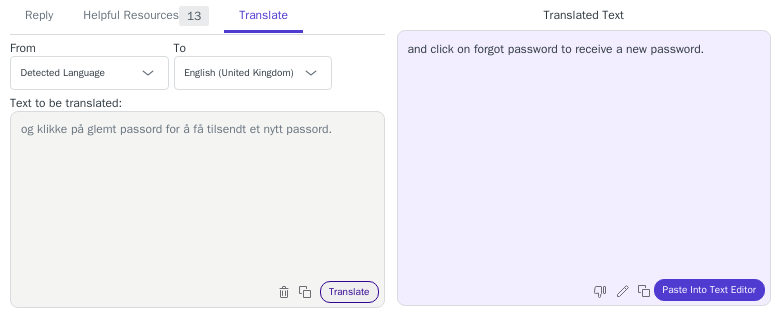 paste on "Hi [NAME],
Takk for at du la til navnene til brukerne 🙂
De skal nå ha blitt lagt til i cvustomer portal.
Supert om du kan be de logge seg inn via denne linken her:" 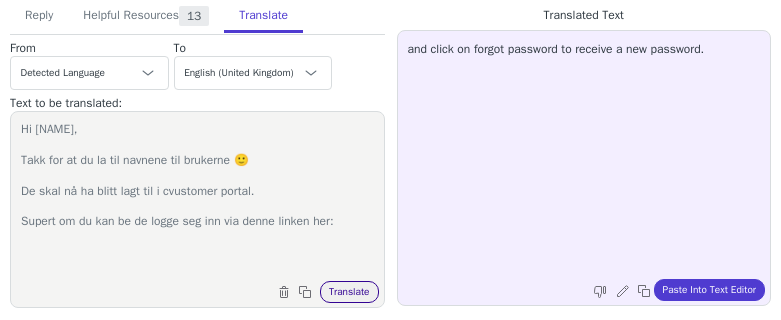type on "Hi [NAME],
Takk for at du la til navnene til brukerne 🙂
De skal nå ha blitt lagt til i cvustomer portal.
Supert om du kan be de logge seg inn via denne linken her:" 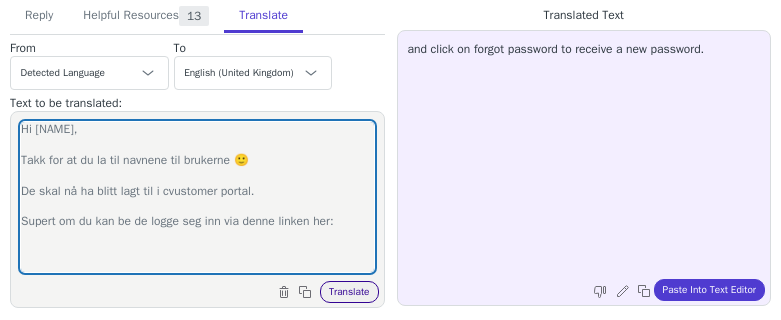 click on "Translate" at bounding box center [349, 292] 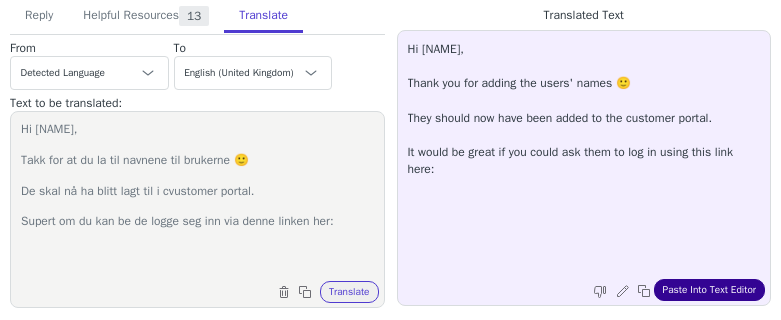 click on "Paste Into Text Editor" at bounding box center [709, 290] 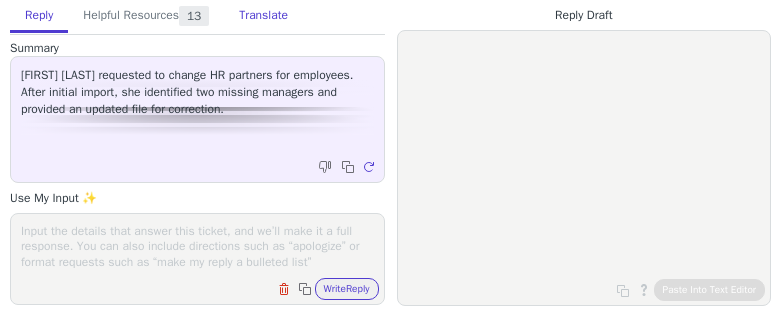 scroll, scrollTop: 0, scrollLeft: 0, axis: both 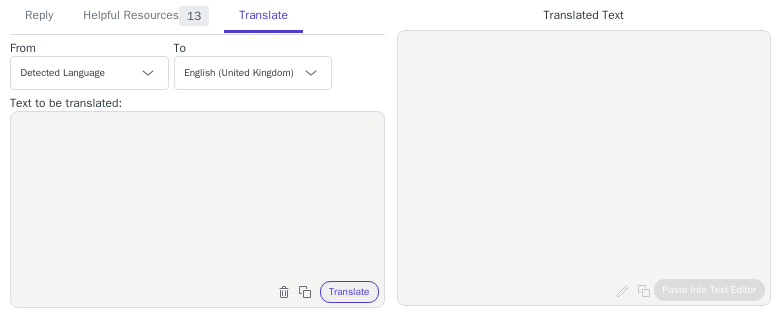 click at bounding box center (197, 197) 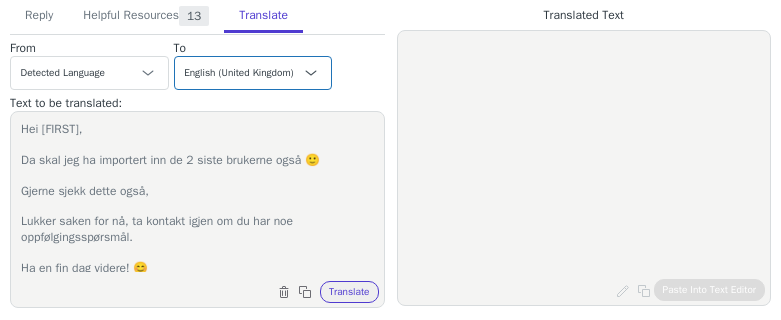 scroll, scrollTop: 3, scrollLeft: 0, axis: vertical 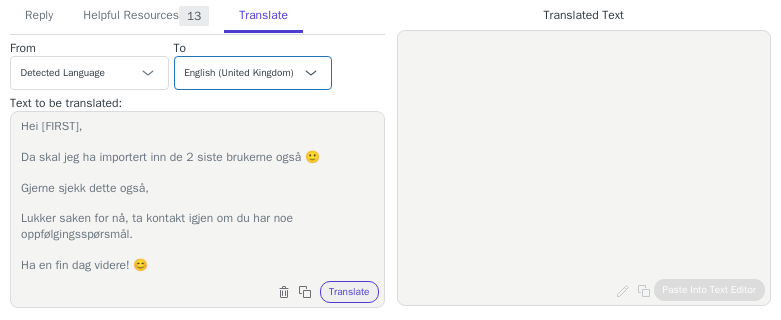 type on "Hei Eva,
Da skal jeg ha importert inn de 2 siste brukerne også 🙂
Gjerne sjekk dette også,
Lukker saken for nå, ta kontakt igjen om du har noe oppfølgingsspørsmål.
Ha en fin dag videre! 😊️" 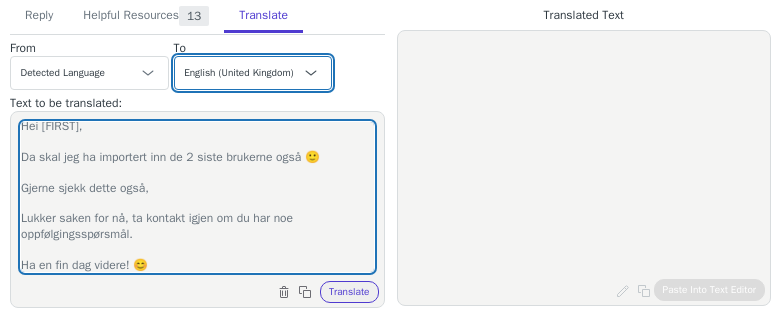 click on "Czech English Danish - dansk Dutch French French (Canada) German Italian Japanese Korean Norwegian Polish Portuguese Portuguese (Brazil) Slovak Spanish Swedish - svenska English (United Kingdom) Norwegian - norsk" at bounding box center [253, 73] 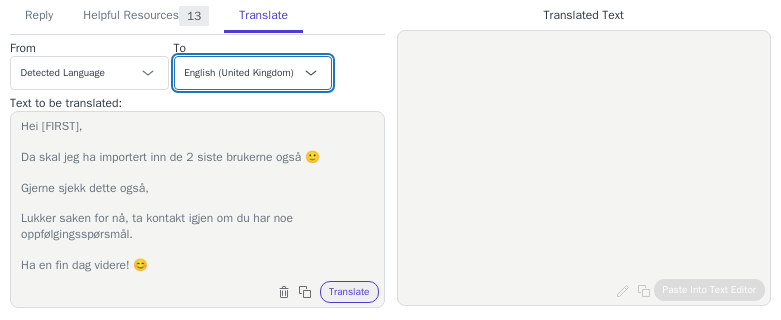 select on "sv" 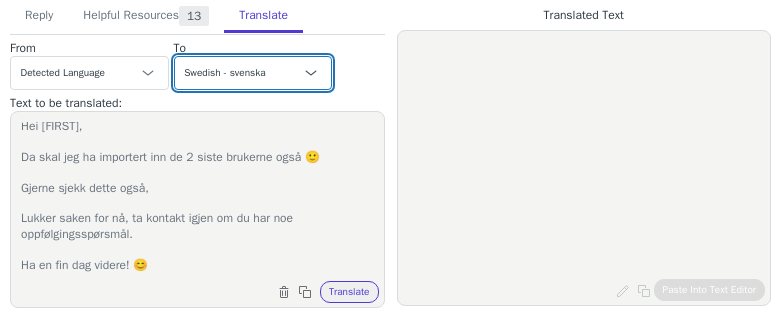 click on "Czech English Danish - dansk Dutch French French (Canada) German Italian Japanese Korean Norwegian Polish Portuguese Portuguese (Brazil) Slovak Spanish Swedish - svenska English (United Kingdom) Norwegian - norsk" at bounding box center (253, 73) 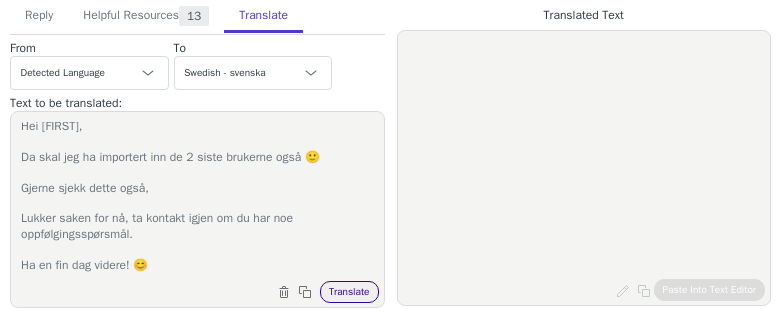 click on "Translate" at bounding box center [349, 292] 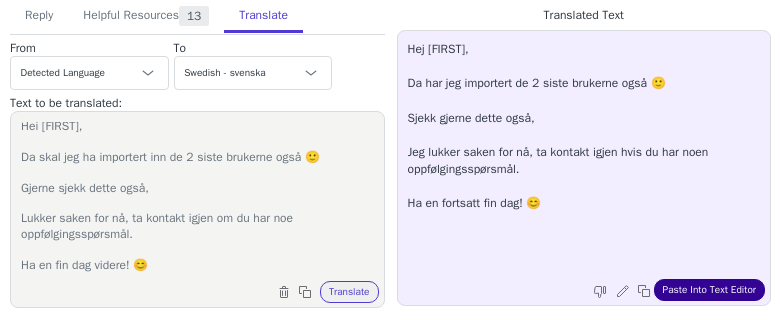 click on "Paste Into Text Editor" at bounding box center [709, 290] 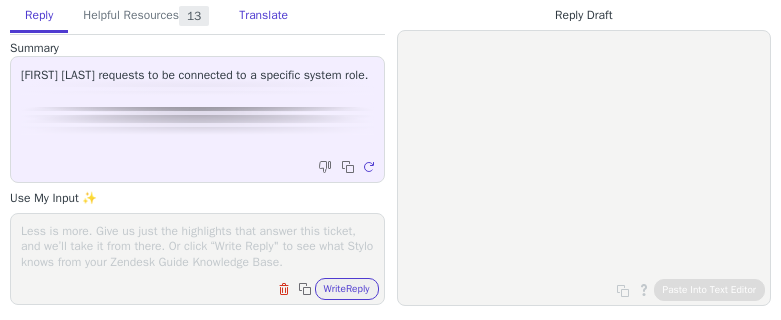 scroll, scrollTop: 0, scrollLeft: 0, axis: both 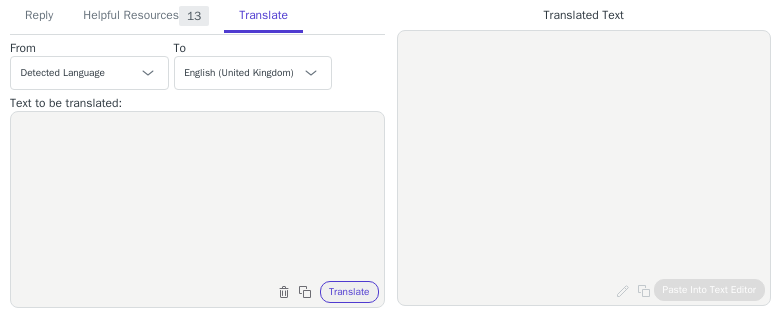 drag, startPoint x: 225, startPoint y: 162, endPoint x: 234, endPoint y: 147, distance: 17.492855 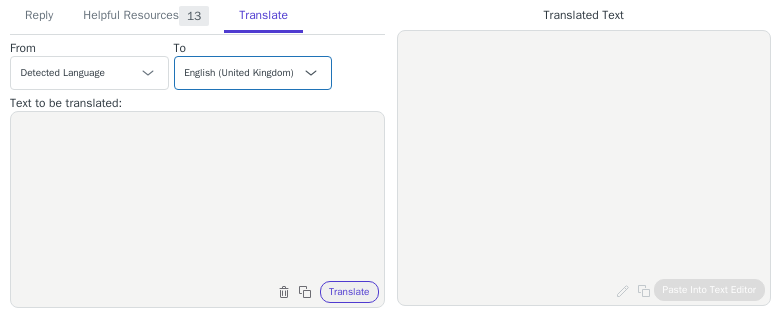 paste on "Hej Susanne,
Da har jeg lagt deg til brukeren "CEO Test 1 SWE" brukeren.
Lukker saken,
Ha en fin dag videre! 😊️" 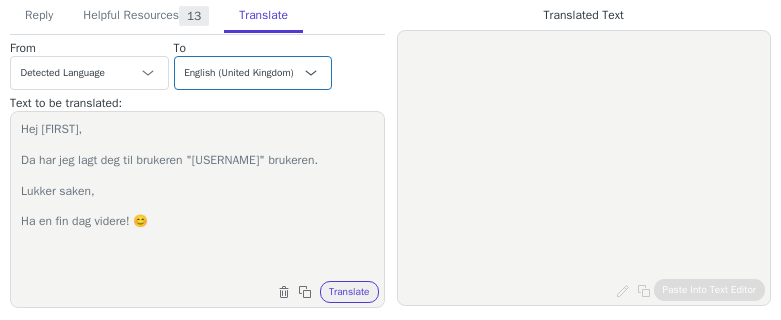 type on "Hej Susanne,
Da har jeg lagt deg til brukeren "CEO Test 1 SWE" brukeren.
Lukker saken,
Ha en fin dag videre! 😊️" 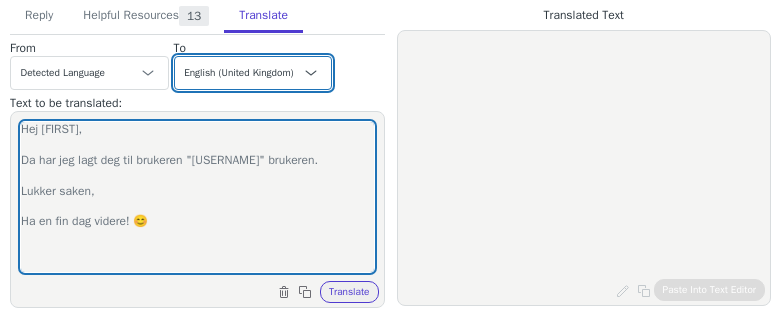 click on "Czech English Danish - dansk Dutch French French (Canada) German Italian Japanese Korean Norwegian Polish Portuguese Portuguese (Brazil) Slovak Spanish Swedish - svenska English (United Kingdom) Norwegian - norsk" at bounding box center (253, 73) 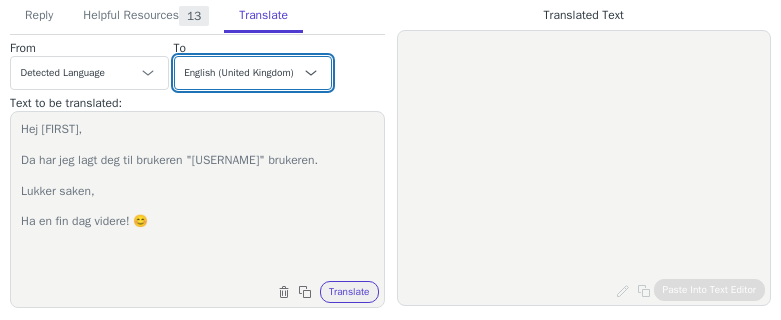 select on "sv" 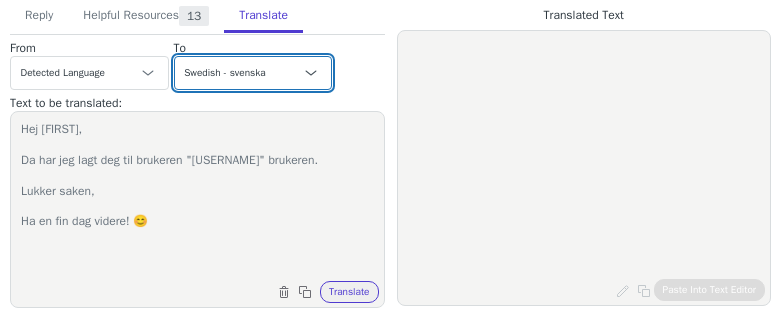 click on "Czech English Danish - dansk Dutch French French (Canada) German Italian Japanese Korean Norwegian Polish Portuguese Portuguese (Brazil) Slovak Spanish Swedish - svenska English (United Kingdom) Norwegian - norsk" at bounding box center [253, 73] 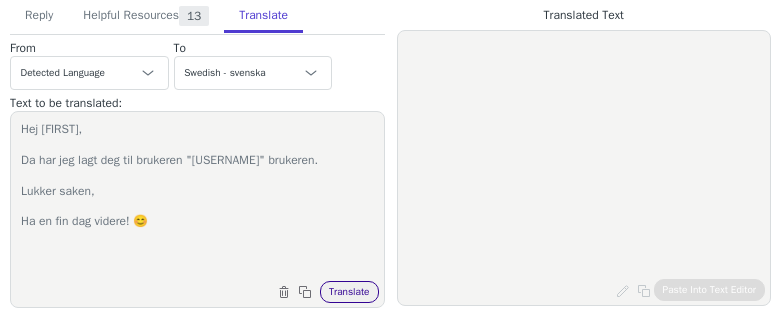 click on "Translate" at bounding box center [349, 292] 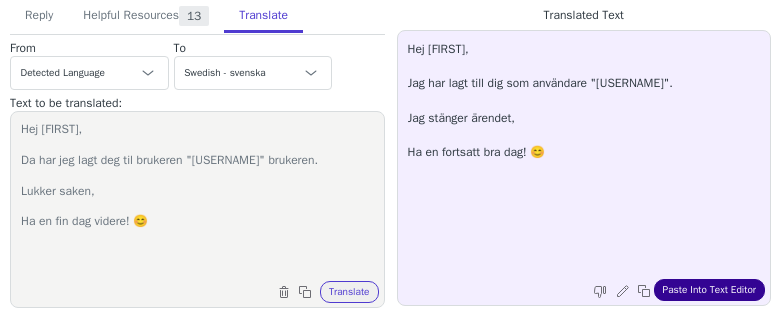 click on "Paste Into Text Editor" at bounding box center [709, 290] 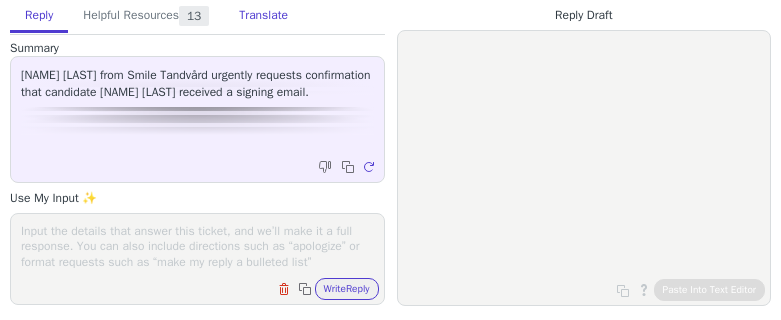 scroll, scrollTop: 0, scrollLeft: 0, axis: both 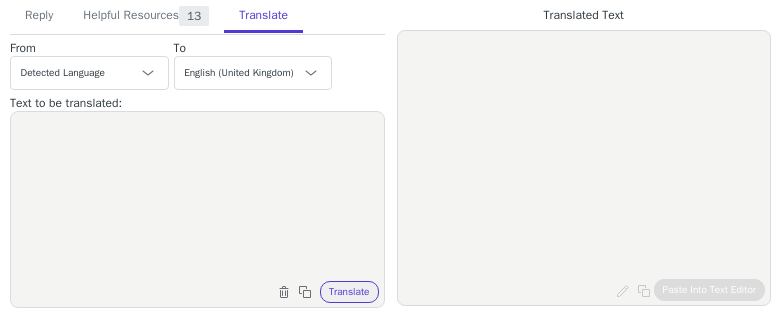 click at bounding box center [197, 197] 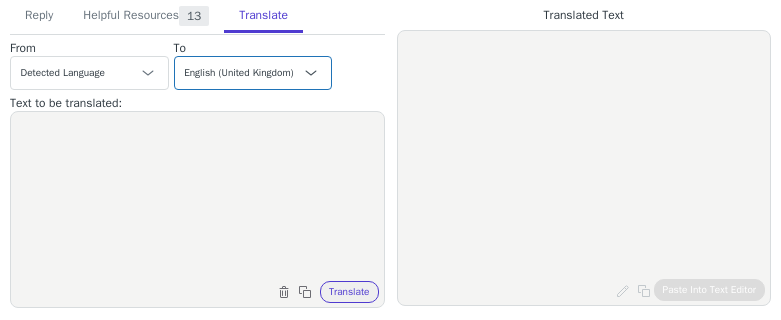 paste on "Hej!
Har en lite brådskande signering ute idag, så skulle vilja se om ni kan spåra att kandidaten har fått mejlet? De gäller [NAME] [LAST]" 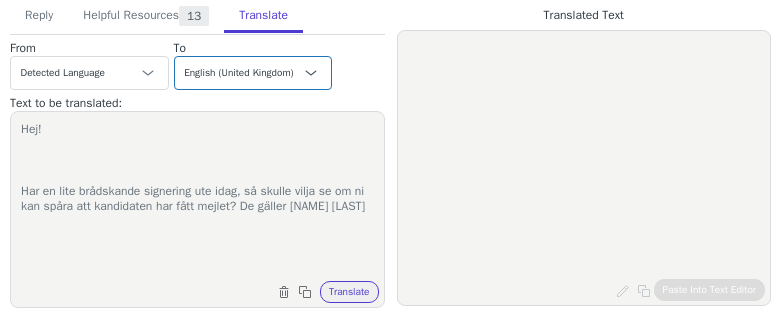 type on "Hej!
Har en lite brådskande signering ute idag, så skulle vilja se om ni kan spåra att kandidaten har fått mejlet? De gäller [NAME] [LAST]" 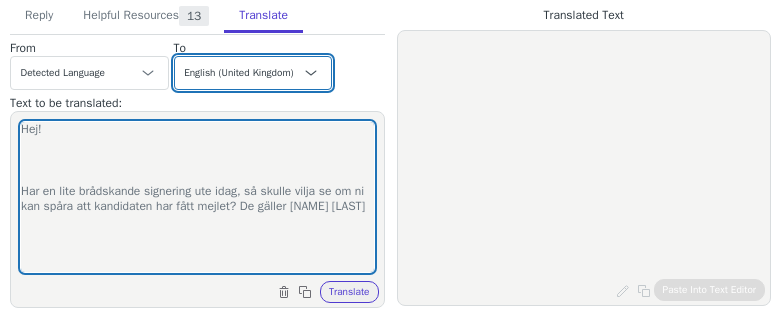 click on "Czech English Danish - dansk Dutch French French (Canada) German Italian Japanese Korean Norwegian Polish Portuguese Portuguese (Brazil) Slovak Spanish Swedish - svenska English (United Kingdom) Norwegian - norsk" at bounding box center [253, 73] 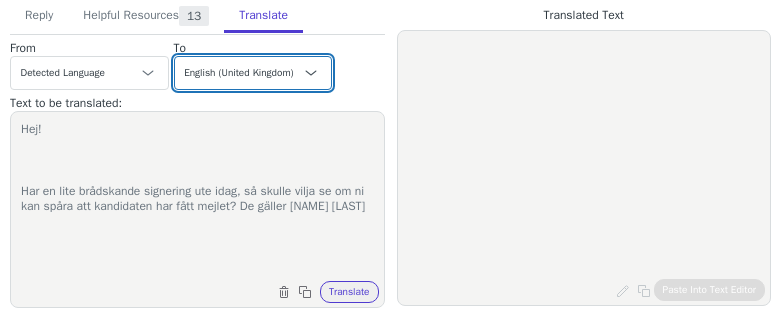 click on "Czech English Danish - dansk Dutch French French (Canada) German Italian Japanese Korean Norwegian Polish Portuguese Portuguese (Brazil) Slovak Spanish Swedish - svenska English (United Kingdom) Norwegian - norsk" at bounding box center (253, 73) 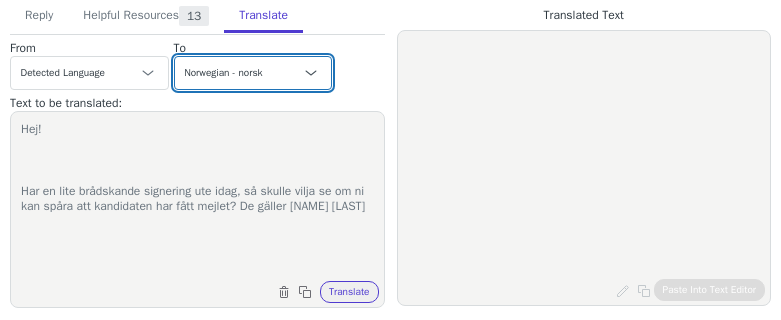 click on "Czech English Danish - dansk Dutch French French (Canada) German Italian Japanese Korean Norwegian Polish Portuguese Portuguese (Brazil) Slovak Spanish Swedish - svenska English (United Kingdom) Norwegian - norsk" at bounding box center (253, 73) 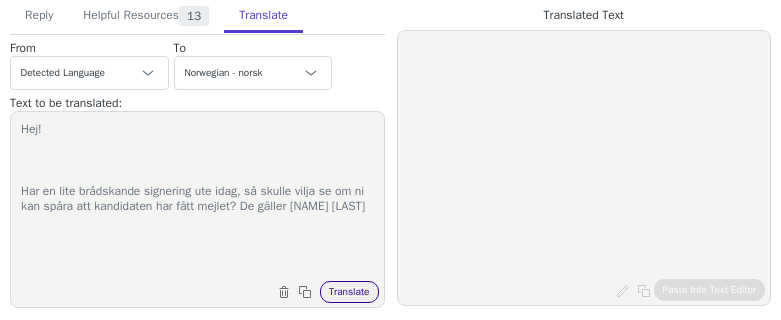 click on "Translate" at bounding box center (349, 292) 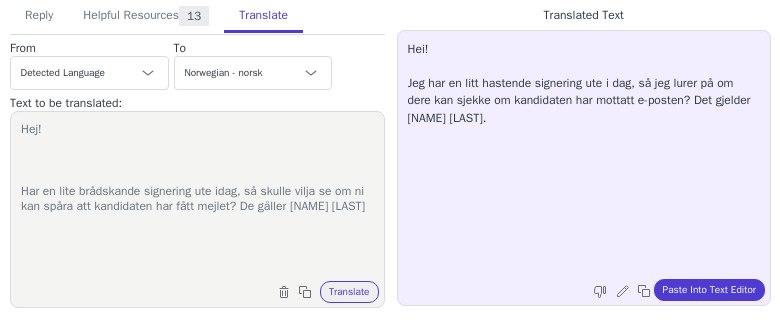 click on "Hej!
Har en lite brådskande signering ute idag, så skulle vilja se om ni kan spåra att kandidaten har fått mejlet? De gäller Lucas Alm" at bounding box center (197, 197) 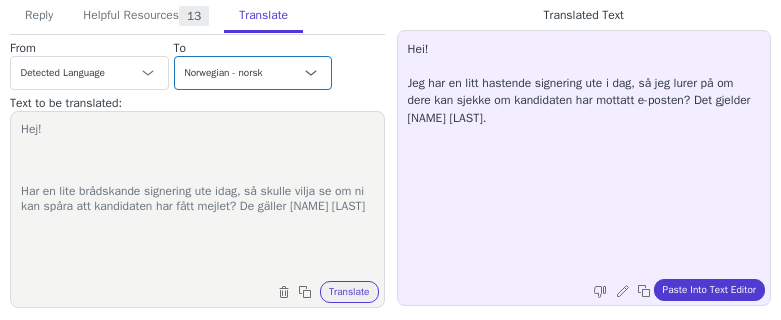 paste on "ør gjenre med kandidaten om han kan sjekke søppelposten om den ikke har kommet frem i vanlig innboks 🙂
Lukker saken for nå, ikke nøl med å ta kontakt igjen om du har noen oppfølgingsspørsmål.
Ha en fin dag videre! 😊️" 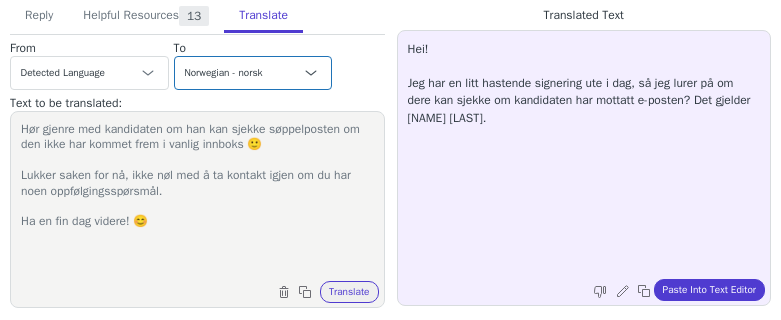 type on "Hør gjenre med kandidaten om han kan sjekke søppelposten om den ikke har kommet frem i vanlig innboks 🙂
Lukker saken for nå, ikke nøl med å ta kontakt igjen om du har noen oppfølgingsspørsmål.
Ha en fin dag videre! 😊️" 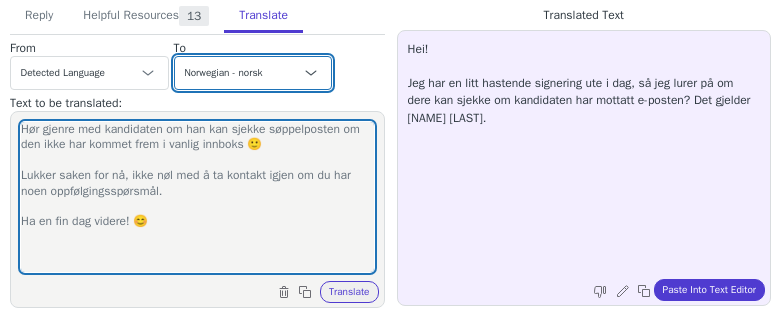 click on "Czech English Danish - dansk Dutch French French (Canada) German Italian Japanese Korean Norwegian Polish Portuguese Portuguese (Brazil) Slovak Spanish Swedish - svenska English (United Kingdom) Norwegian - norsk" at bounding box center (253, 73) 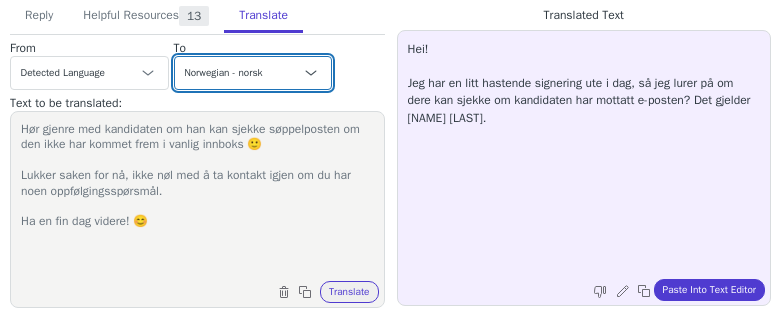 select on "sv" 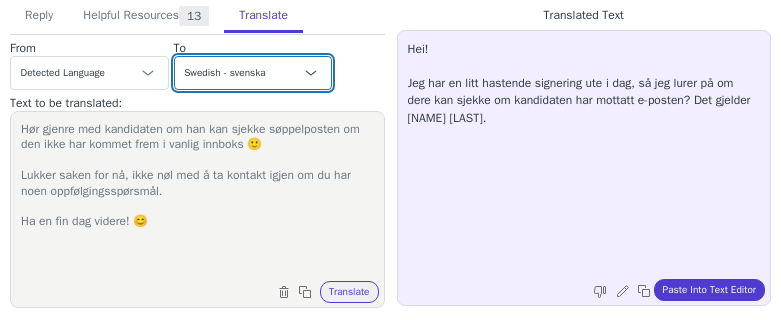 click on "Czech English Danish - dansk Dutch French French (Canada) German Italian Japanese Korean Norwegian Polish Portuguese Portuguese (Brazil) Slovak Spanish Swedish - svenska English (United Kingdom) Norwegian - norsk" at bounding box center (253, 73) 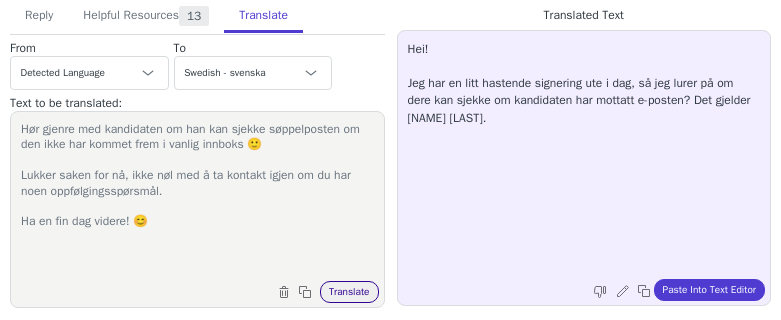 click on "Translate" at bounding box center (349, 292) 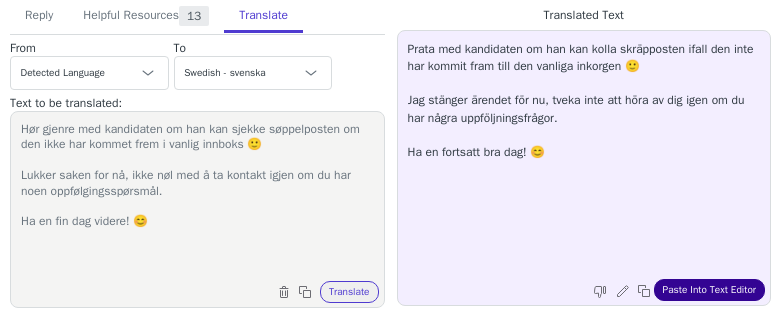 click on "Paste Into Text Editor" at bounding box center (709, 290) 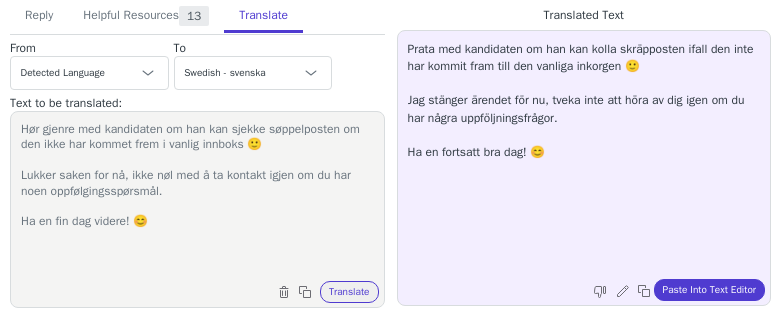 click on "Hør gjenre med kandidaten om han kan sjekke søppelposten om den ikke har kommet frem i vanlig innboks 🙂
Lukker saken for nå, ikke nøl med å ta kontakt igjen om du har noen oppfølgingsspørsmål.
Ha en fin dag videre! 😊️" at bounding box center (197, 197) 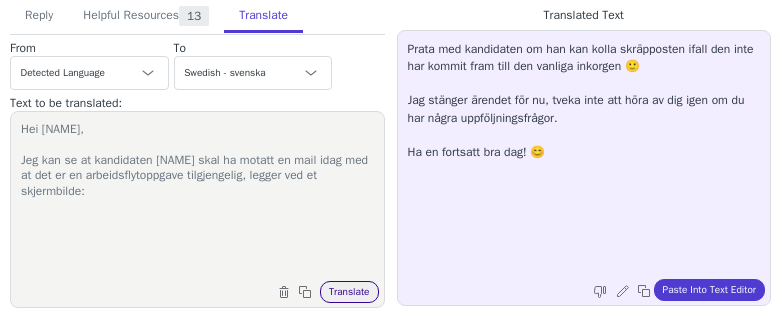 type on "Hei Isabelle,
Jeg kan se at kandidaten Lucas skal ha motatt en mail idag med at det er en arbeidsflytoppgave tilgjengelig, legger ved et skjermbilde:" 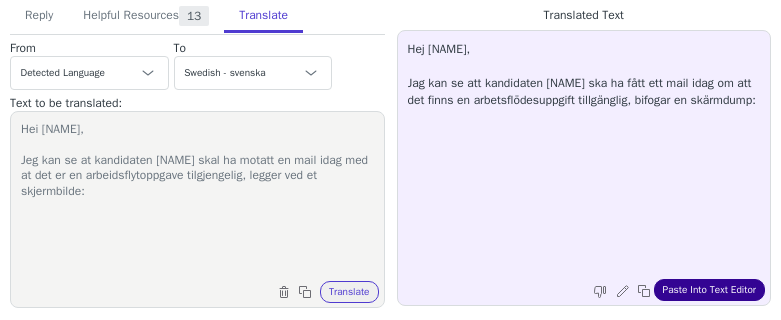 click on "Paste Into Text Editor" at bounding box center (709, 290) 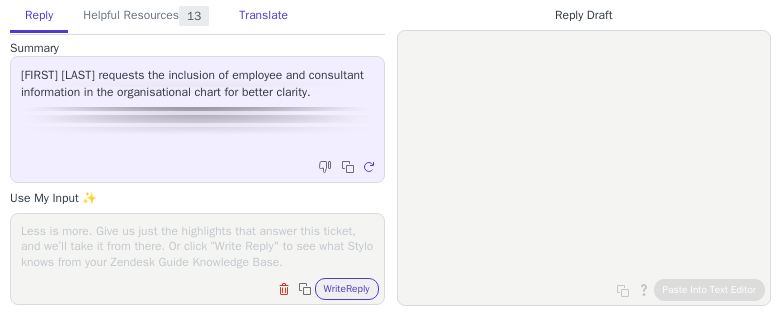 scroll, scrollTop: 0, scrollLeft: 0, axis: both 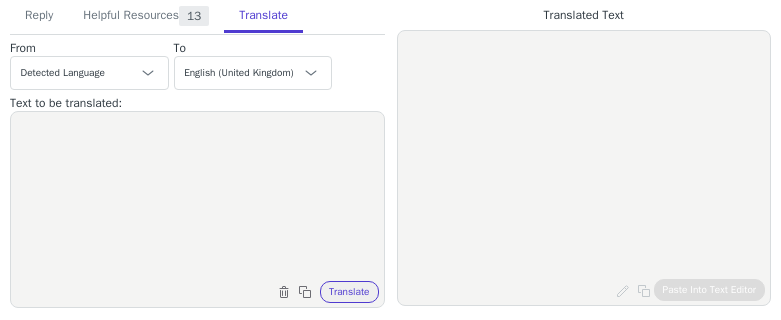 click at bounding box center (197, 197) 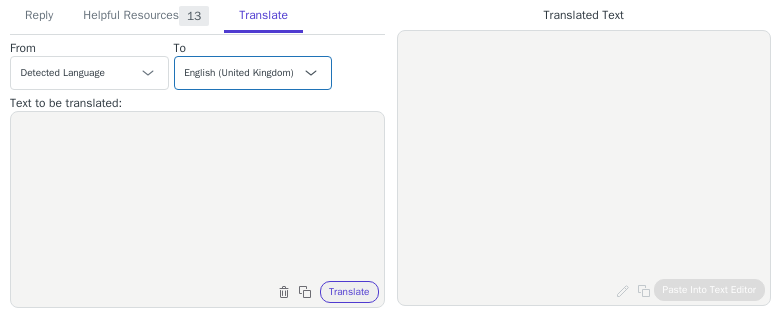 paste on "Hei [FIRST],
Vi har en måte som gjør at du kan vise at en ansatt er en konsult i organisasjonskartet, men det innebærer da at du fjerner litt info av det som vises på den ansatte i organisasjonskartet.
Eksempel fra min sandbox:
Rapporter > organisasjonskart > klikk på tannhjulet (vist på bilde) > organisasjonsnoder > og huk vekk enten navn eller tittel (du har mulig noe annet som står her) og legg til da ansettelsestype.
Da vil du kunne se om brukeren er en konsult eller ansatt.
Om dette ikke er tilstrekkelig, så har vi registrert noen tidligere produktønsker på dette da det er flere andre som ønsker en slik funksjon.
Hører fra deg om du ønsker at jeg skal registrere et slik ønske på dere også.
Ha en fin dag videre! 😊️" 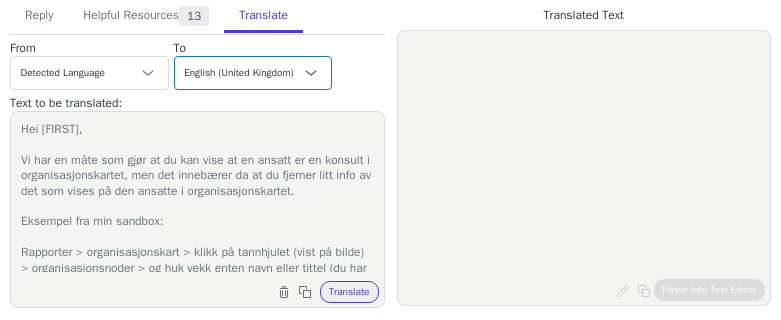scroll, scrollTop: 220, scrollLeft: 0, axis: vertical 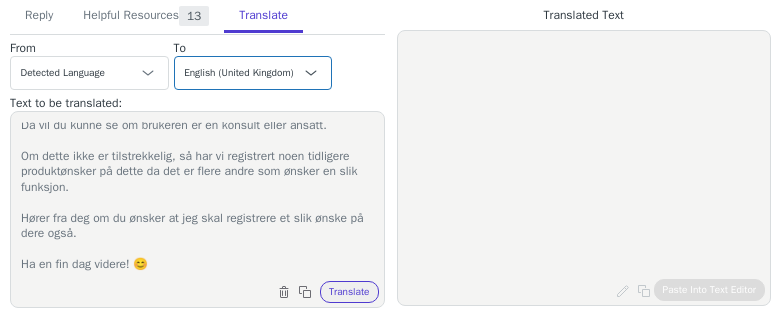 type on "Hei [FIRST],
Vi har en måte som gjør at du kan vise at en ansatt er en konsult i organisasjonskartet, men det innebærer da at du fjerner litt info av det som vises på den ansatte i organisasjonskartet.
Eksempel fra min sandbox:
Rapporter > organisasjonskart > klikk på tannhjulet (vist på bilde) > organisasjonsnoder > og huk vekk enten navn eller tittel (du har mulig noe annet som står her) og legg til da ansettelsestype.
Da vil du kunne se om brukeren er en konsult eller ansatt.
Om dette ikke er tilstrekkelig, så har vi registrert noen tidligere produktønsker på dette da det er flere andre som ønsker en slik funksjon.
Hører fra deg om du ønsker at jeg skal registrere et slik ønske på dere også.
Ha en fin dag videre! 😊️" 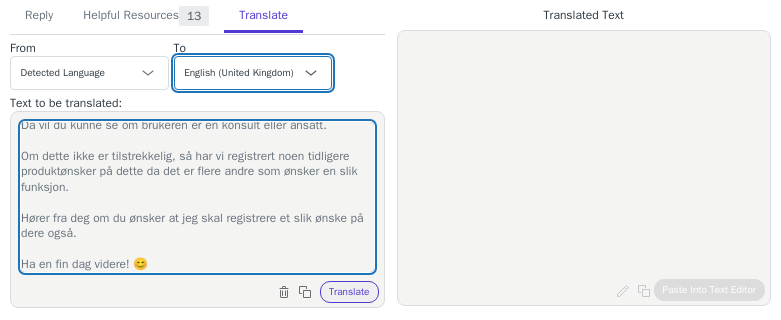 click on "Czech English Danish - dansk Dutch French French (Canada) German Italian Japanese Korean Norwegian Polish Portuguese Portuguese (Brazil) Slovak Spanish Swedish - svenska English (United Kingdom) Norwegian - norsk" at bounding box center (253, 73) 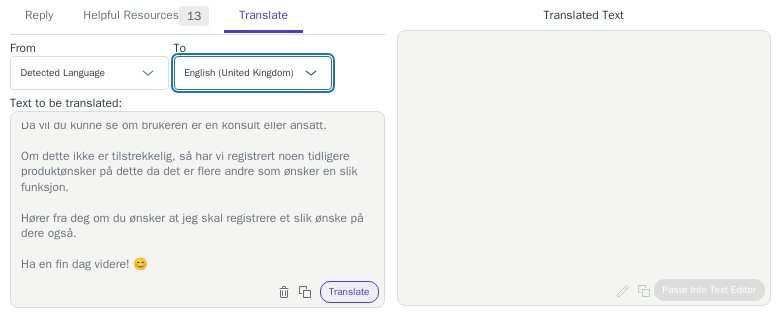 select on "sv" 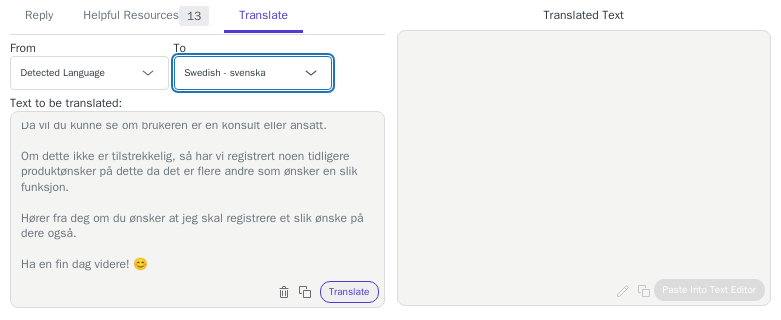 click on "Czech English Danish - dansk Dutch French French (Canada) German Italian Japanese Korean Norwegian Polish Portuguese Portuguese (Brazil) Slovak Spanish Swedish - svenska English (United Kingdom) Norwegian - norsk" at bounding box center (253, 73) 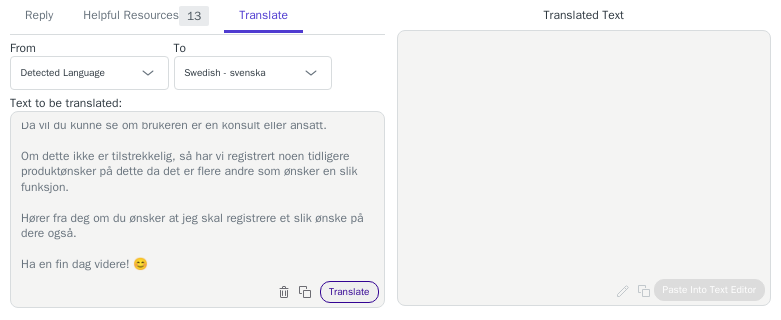 click on "Translate" at bounding box center [349, 292] 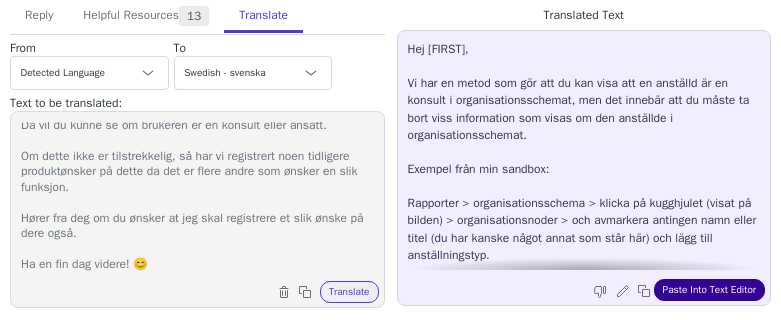 click on "Paste Into Text Editor" at bounding box center [709, 290] 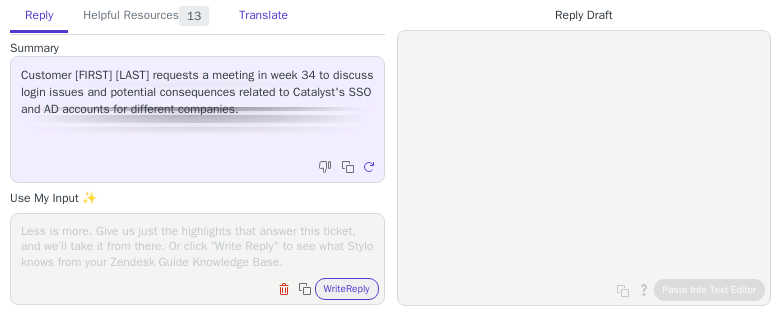 scroll, scrollTop: 0, scrollLeft: 0, axis: both 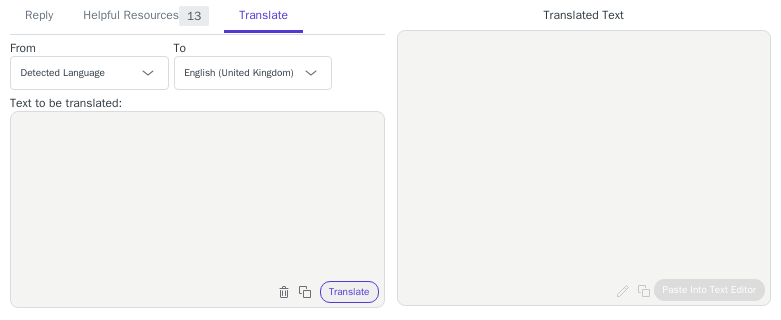 click at bounding box center (197, 197) 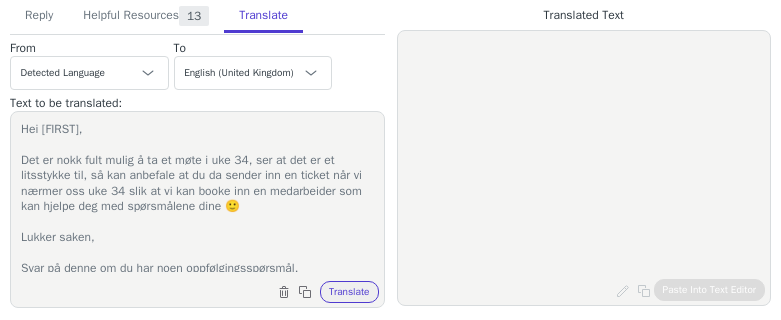 scroll, scrollTop: 35, scrollLeft: 0, axis: vertical 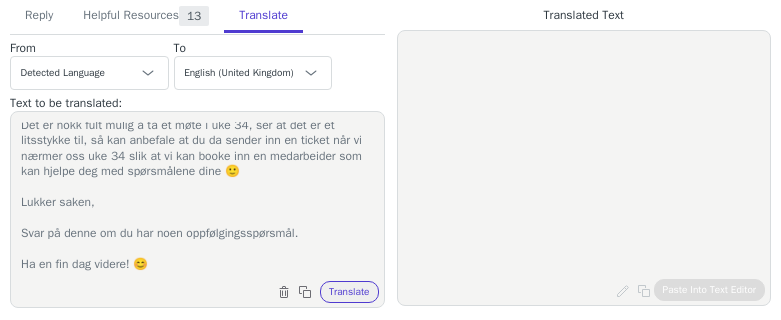 type on "Hei Susanne,
Det er nokk fult mulig å ta et møte i uke 34, ser at det er et litsstykke til, så kan anbefale at du da sender inn en ticket når vi nærmer oss uke 34 slik at vi kan booke inn en medarbeider som kan hjelpe deg med spørsmålene dine 🙂
Lukker saken,
Svar på denne om du har noen oppfølgingsspørsmål.
Ha en fin dag videre! 😊️" 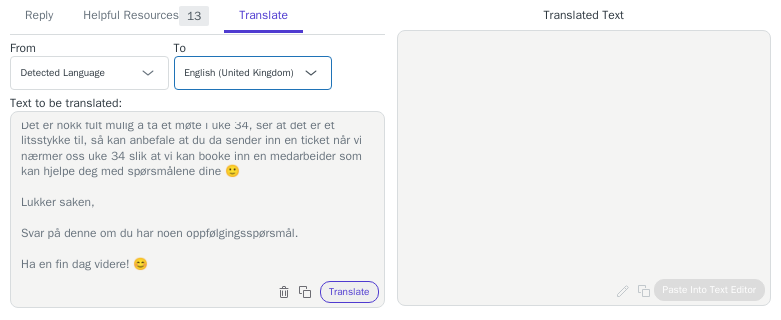 drag, startPoint x: 263, startPoint y: 92, endPoint x: 260, endPoint y: 80, distance: 12.369317 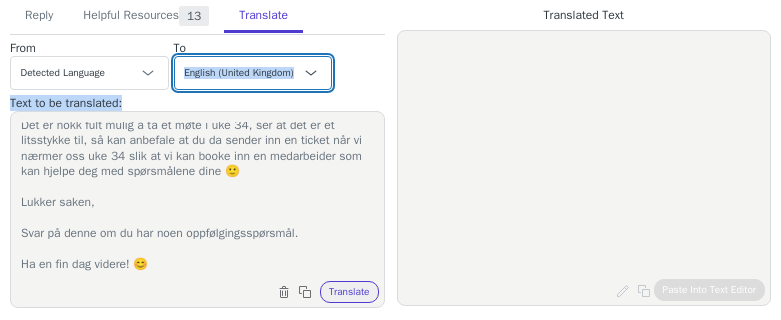 click on "Czech English Danish - dansk Dutch French French (Canada) German Italian Japanese Korean Norwegian Polish Portuguese Portuguese (Brazil) Slovak Spanish Swedish - svenska English (United Kingdom) Norwegian - norsk" at bounding box center [253, 73] 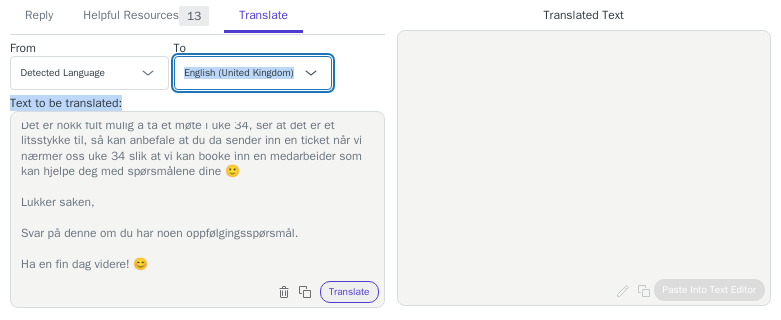 select on "sv" 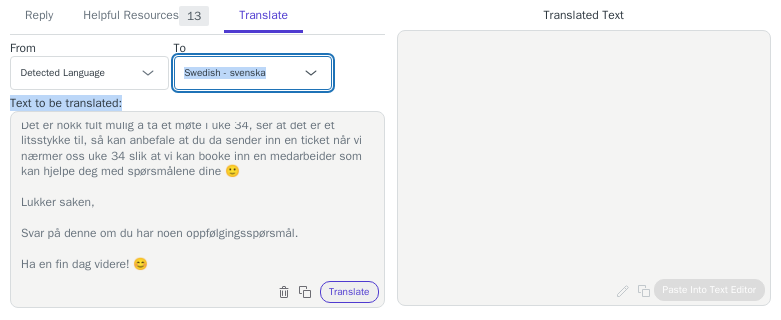 click on "Czech English Danish - dansk Dutch French French (Canada) German Italian Japanese Korean Norwegian Polish Portuguese Portuguese (Brazil) Slovak Spanish Swedish - svenska English (United Kingdom) Norwegian - norsk" at bounding box center [253, 73] 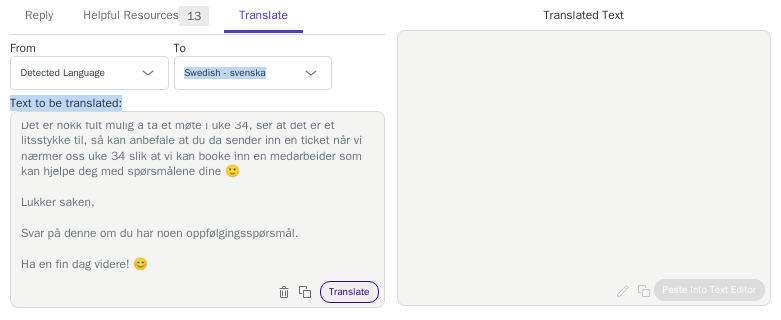 click on "Translate" at bounding box center [349, 292] 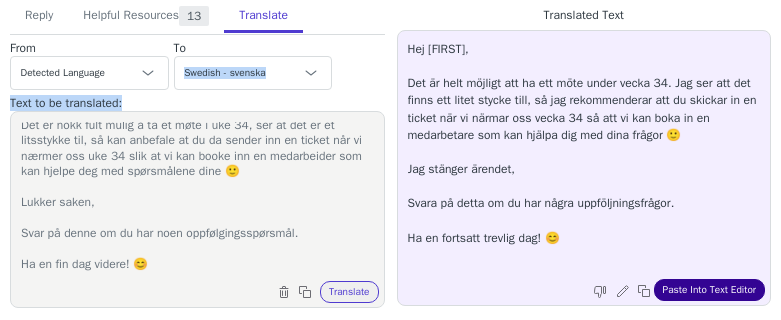 click on "Paste Into Text Editor" at bounding box center (709, 290) 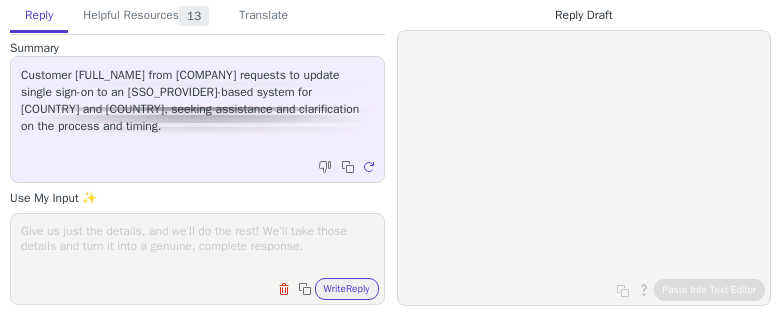 scroll, scrollTop: 0, scrollLeft: 0, axis: both 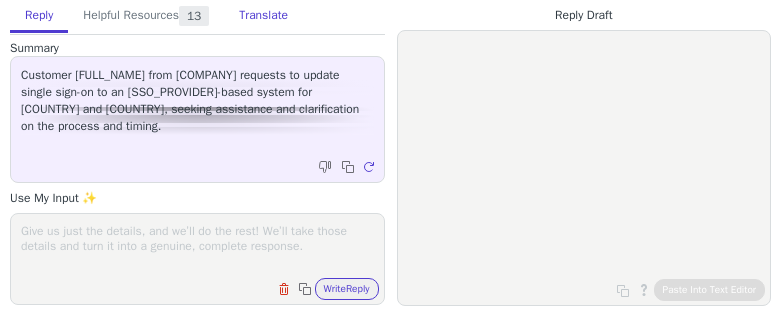 click on "Translate" at bounding box center (263, 16) 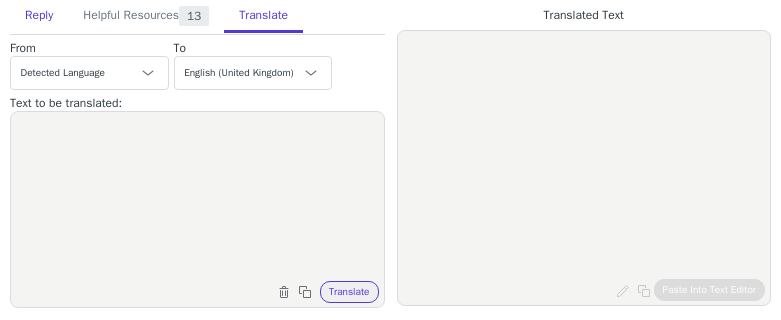 click on "Reply" at bounding box center [39, 16] 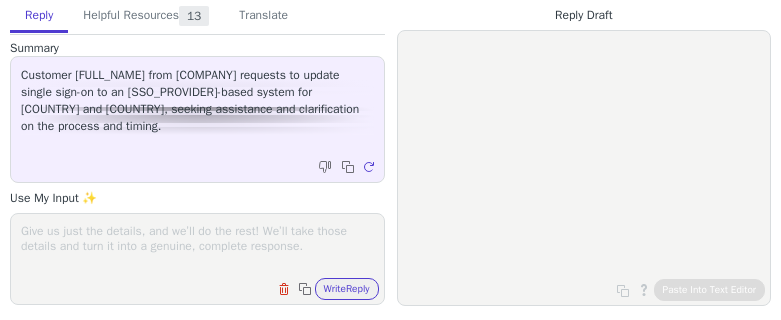 click at bounding box center [197, 246] 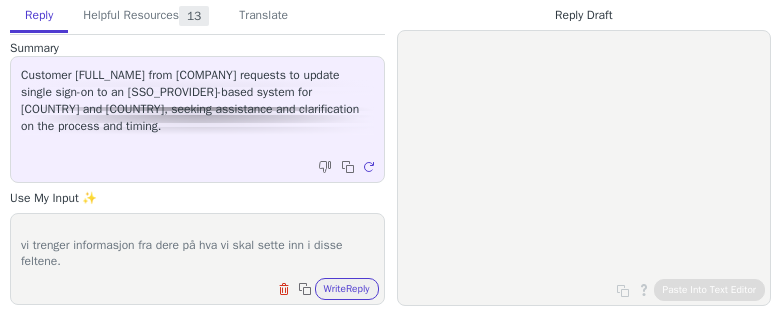 scroll, scrollTop: 108, scrollLeft: 0, axis: vertical 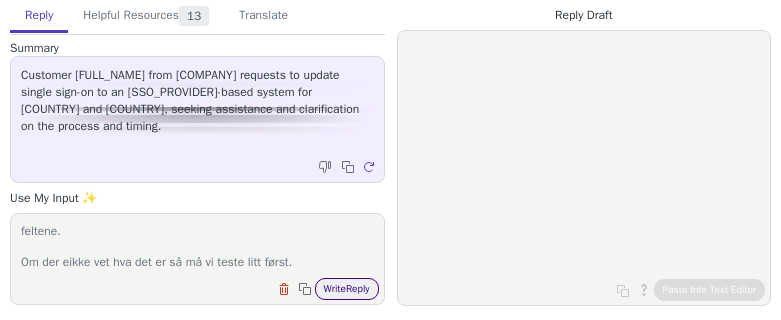 type on "vi kan gjlør edette for dere, er stimert 0,5 timer for dette.
vi kan gjøre dette samtidig med begge instansene.
fint at dere har en måte å logge på, tilfelle det blir feil.
vi trenger informasjon fra dere på hva vi skal sette inn i disse feltene.
Om der eikke vet hva det er så må vi teste litt først." 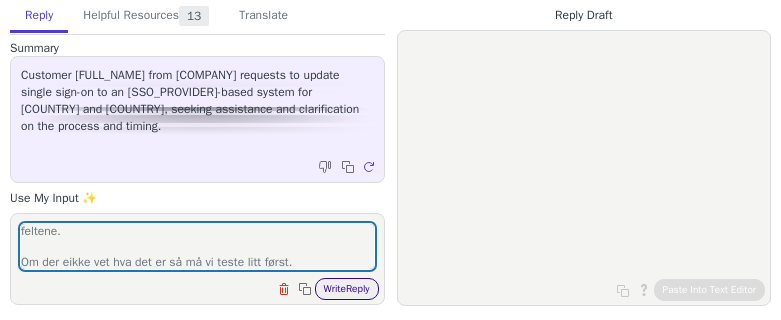 click on "Write  Reply" at bounding box center (347, 289) 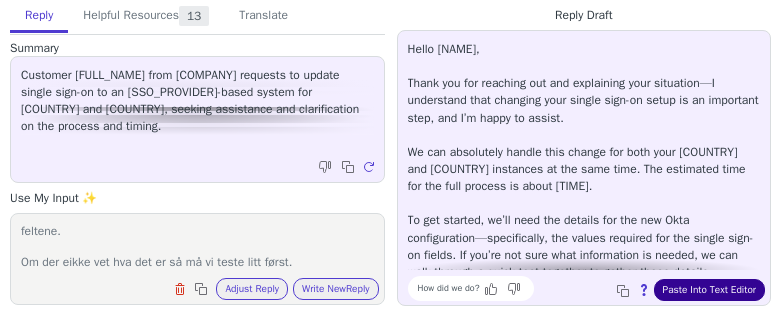 click on "Paste Into Text Editor" at bounding box center (709, 290) 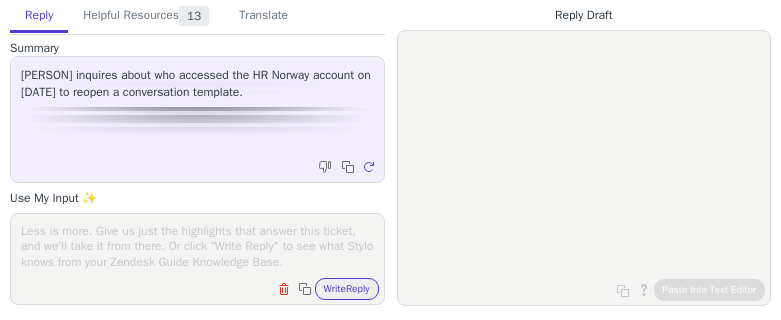 scroll, scrollTop: 0, scrollLeft: 0, axis: both 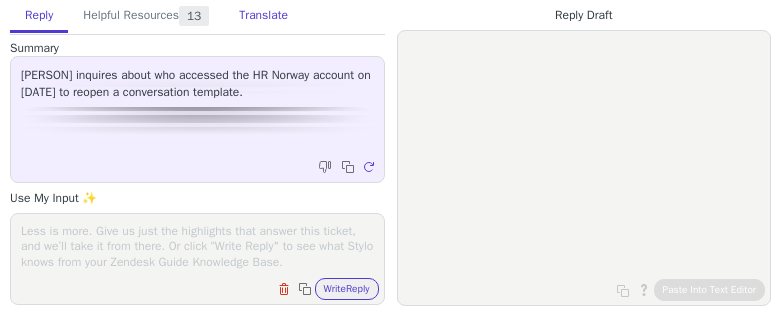 click on "Translate" at bounding box center (263, 16) 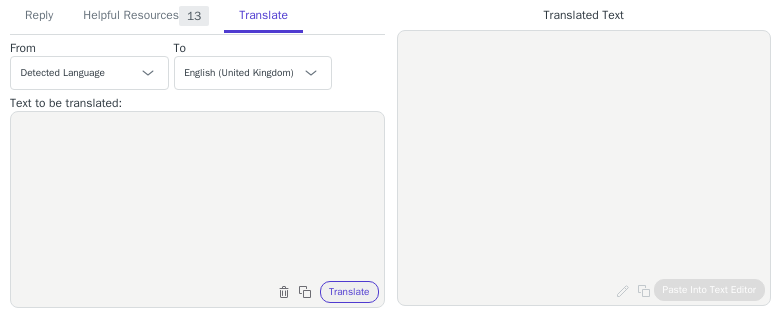 click at bounding box center [197, 197] 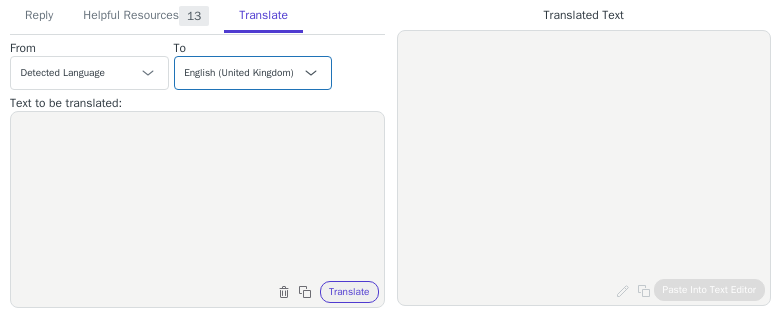 paste on "Hej,
Kan ni se vem som var inne den 19 juni som HR Norge och återöppnade den här samtalsmallen?" 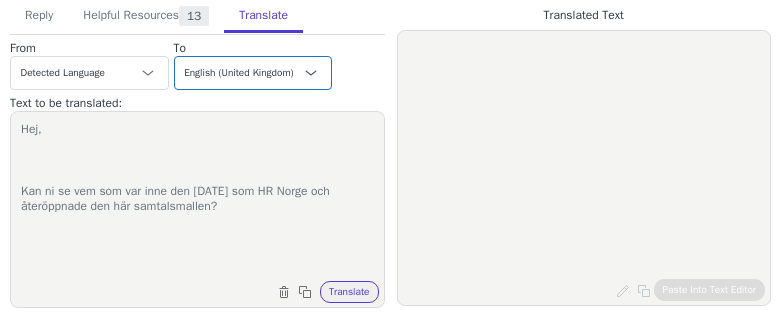 type on "Hej,
Kan ni se vem som var inne den 19 juni som HR Norge och återöppnade den här samtalsmallen?" 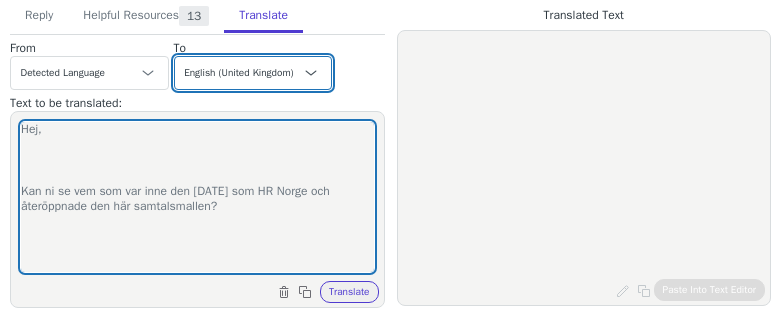 click on "Czech English Danish - dansk Dutch French French (Canada) German Italian Japanese Korean Norwegian Polish Portuguese Portuguese (Brazil) Slovak Spanish Swedish - svenska English (United Kingdom) Norwegian - norsk" at bounding box center (253, 73) 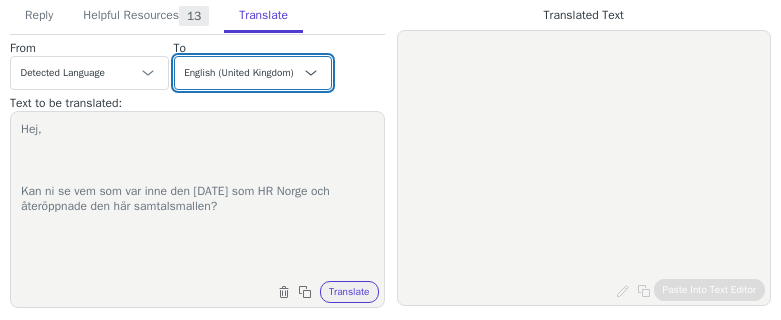 select on "no" 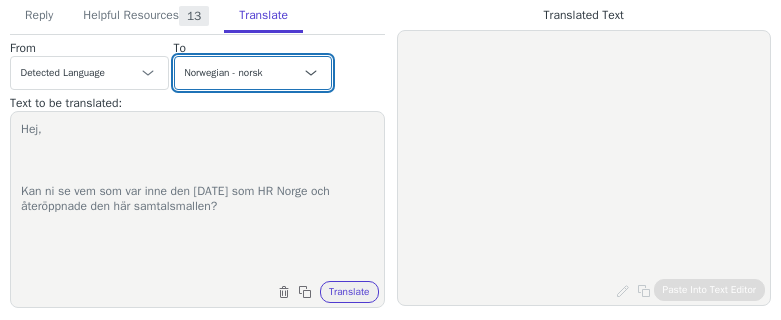 click on "Czech English Danish - dansk Dutch French French (Canada) German Italian Japanese Korean Norwegian Polish Portuguese Portuguese (Brazil) Slovak Spanish Swedish - svenska English (United Kingdom) Norwegian - norsk" at bounding box center [253, 73] 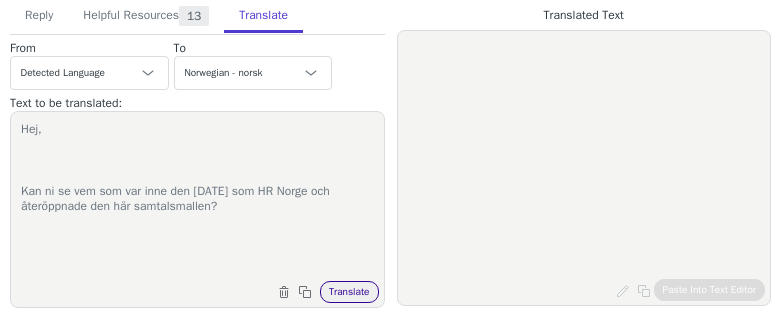 click on "Translate" at bounding box center (349, 292) 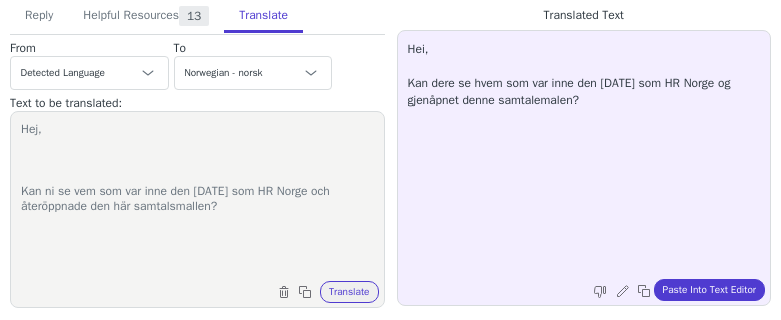 type 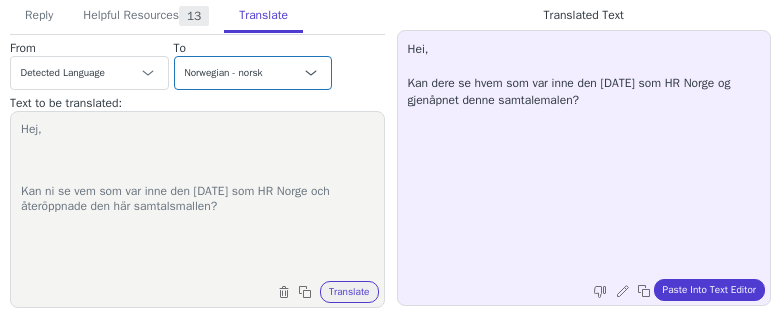 paste on "i Yvonne,
Jeg har sjekket deputy reporten på HR Global (aktiverte denne gjennom groups permissions) men kunne ikke se at det var en bruker som har logget seg inn som HR norway 19.06.2025. (du kan gjerne dobbeltsjekke også tilfelle jeg har sett feil).
Reports > deputy login audit" 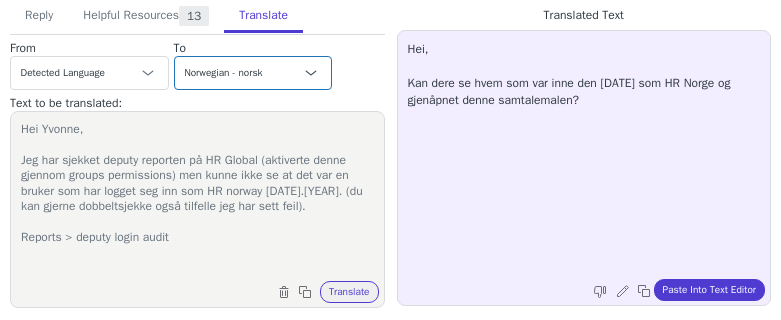 type on "Hei Yvonne,
Jeg har sjekket deputy reporten på HR Global (aktiverte denne gjennom groups permissions) men kunne ikke se at det var en bruker som har logget seg inn som HR norway 19.06.2025. (du kan gjerne dobbeltsjekke også tilfelle jeg har sett feil).
Reports > deputy login audit" 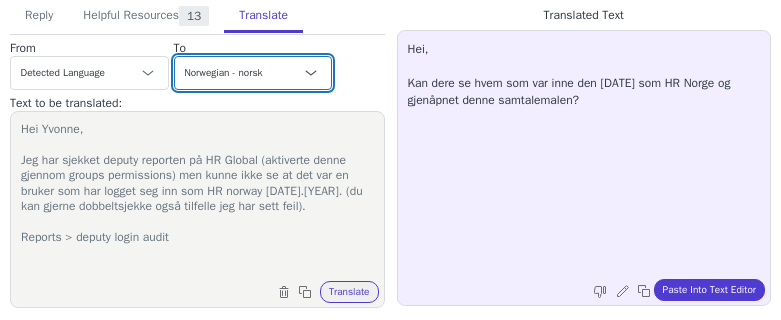 click on "Czech English Danish - dansk Dutch French French (Canada) German Italian Japanese Korean Norwegian Polish Portuguese Portuguese (Brazil) Slovak Spanish Swedish - svenska English (United Kingdom) Norwegian - norsk" at bounding box center [253, 73] 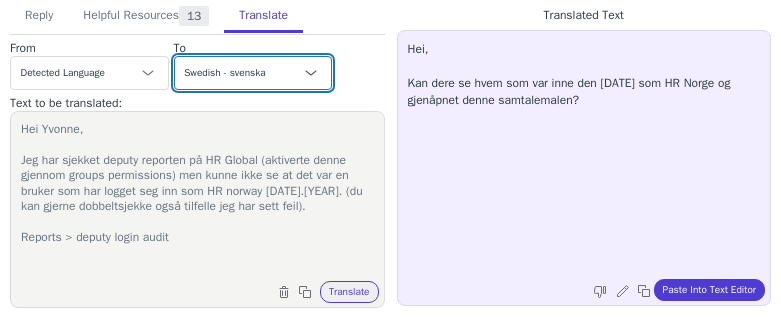 click on "Czech English Danish - dansk Dutch French French (Canada) German Italian Japanese Korean Norwegian Polish Portuguese Portuguese (Brazil) Slovak Spanish Swedish - svenska English (United Kingdom) Norwegian - norsk" at bounding box center [253, 73] 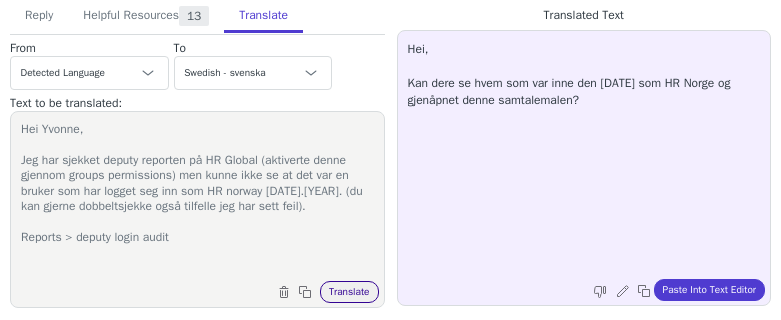 click on "Translate" at bounding box center [349, 292] 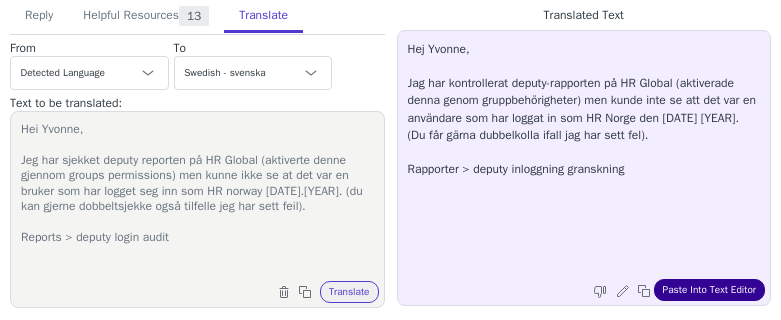 click on "Paste Into Text Editor" at bounding box center (709, 290) 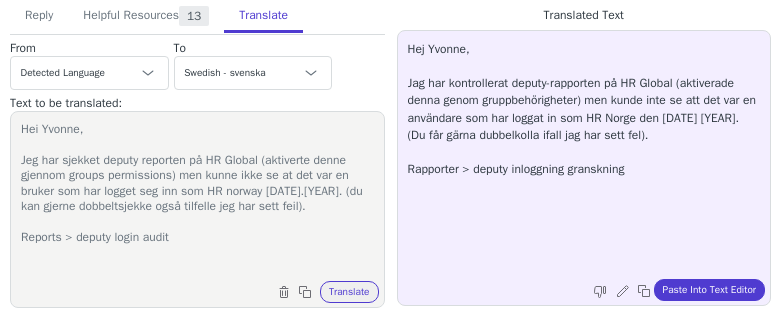 click on "Hei Yvonne,
Jeg har sjekket deputy reporten på HR Global (aktiverte denne gjennom groups permissions) men kunne ikke se at det var en bruker som har logget seg inn som HR norway 19.06.2025. (du kan gjerne dobbeltsjekke også tilfelle jeg har sett feil).
Reports > deputy login audit" at bounding box center (197, 197) 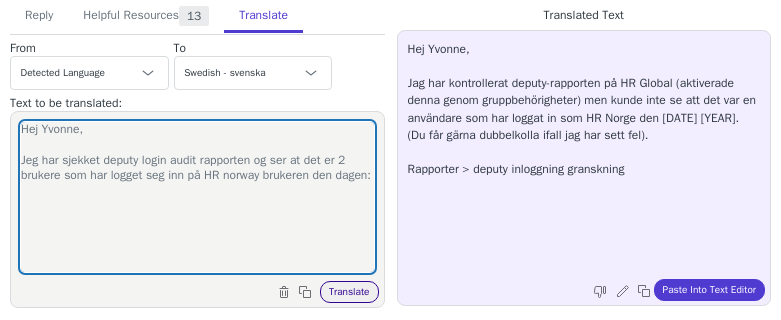 click on "Translate" at bounding box center [349, 292] 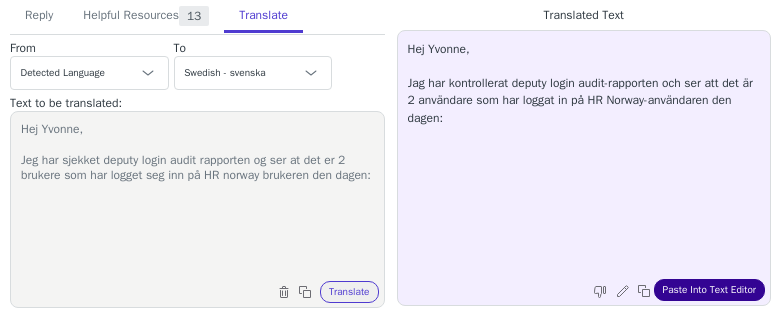 click on "Paste Into Text Editor" at bounding box center (709, 290) 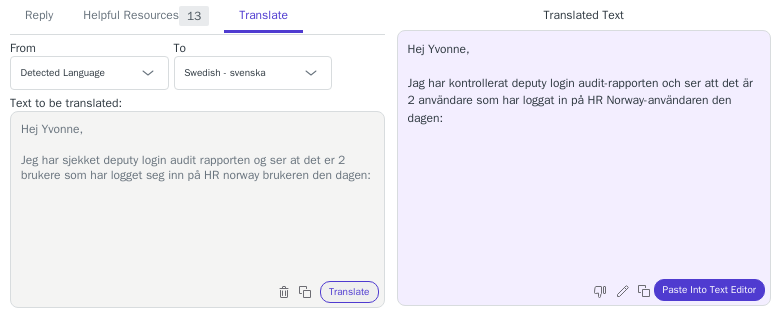 click on "Hej Yvonne,
Jeg har sjekket deputy login audit rapporten og ser at det er 2 brukere som har logget seg inn på HR norway brukeren den dagen:" at bounding box center (197, 197) 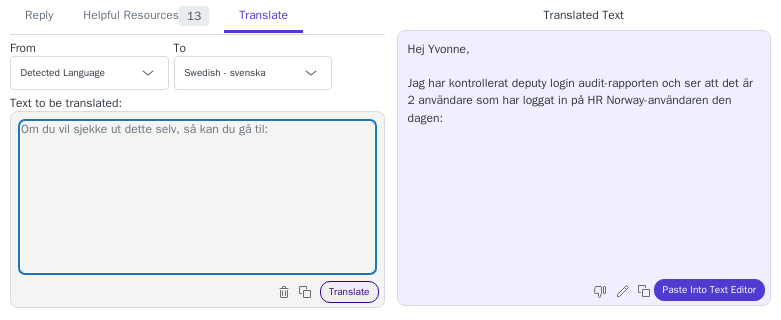 click on "Translate" at bounding box center (349, 292) 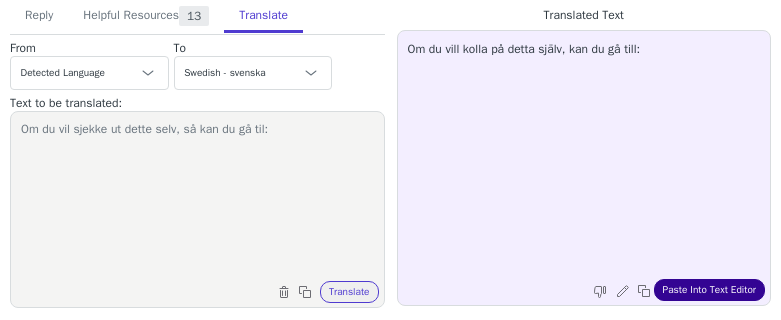 click on "Paste Into Text Editor" at bounding box center [709, 290] 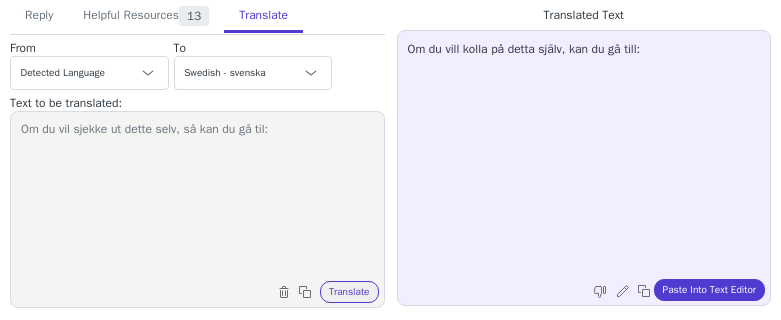 click on "Om du vil sjekke ut dette selv, så kan du gå til:" at bounding box center (197, 197) 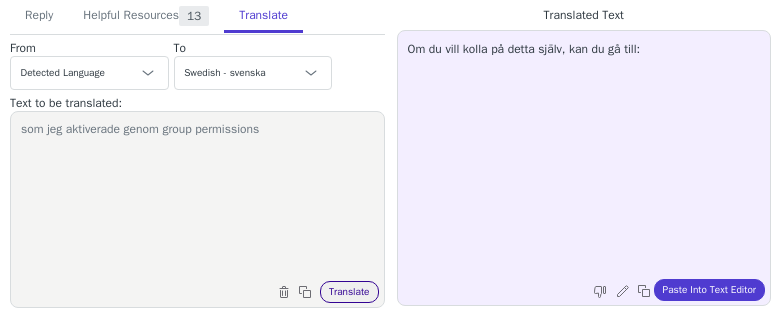 type on "som jeg aktiverte gjennom group permissions" 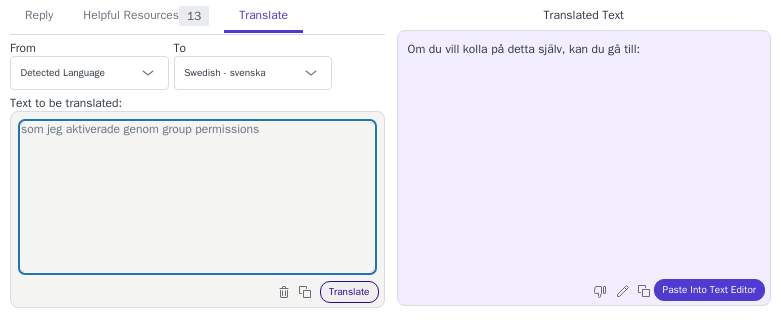 click on "Translate" at bounding box center (349, 292) 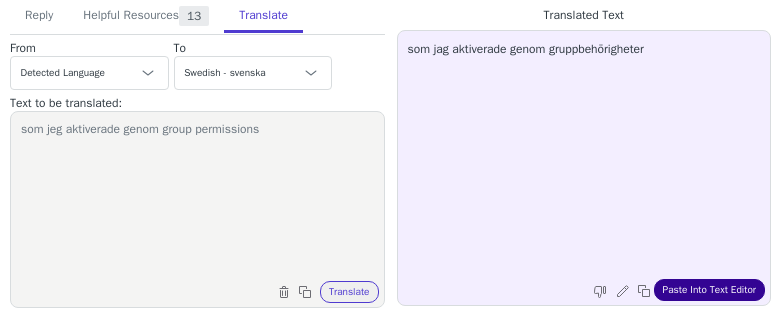 click on "Paste Into Text Editor" at bounding box center (709, 290) 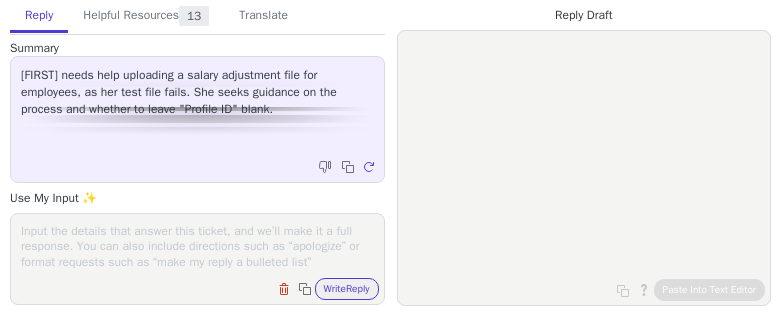 scroll, scrollTop: 0, scrollLeft: 0, axis: both 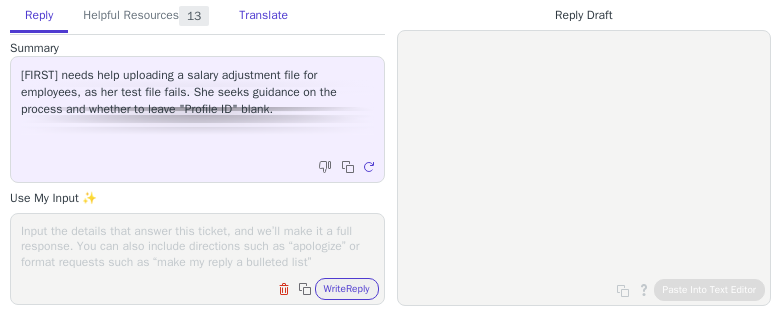 click on "Translate" at bounding box center [263, 16] 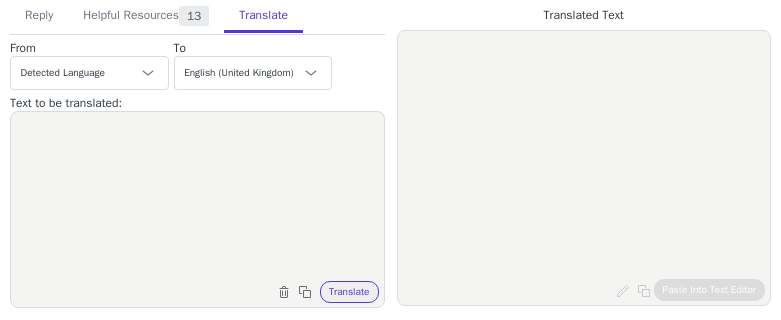 click at bounding box center (197, 197) 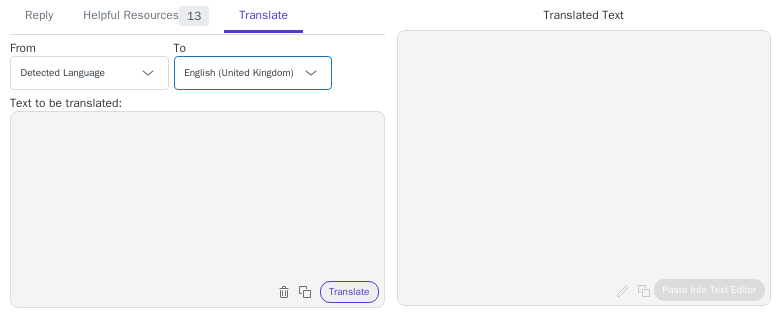 paste on "Hej [FIRST],
Takk for at du sendte over filen slik at vi kan se nærmere på problemstillingen.
Jeg ser at du skal oppdatere basic salary feltet og i artikkelen så står det at du trenger da å ha med valuta i filen og ser også at du benytter , og ikke ".". Dette kan da forårsake feil i importen så anbefaler at du retter opp dette og forsøker å importere igjen.
Legger ved et lite utsnitt fra artikkelen som forklarer dette:" 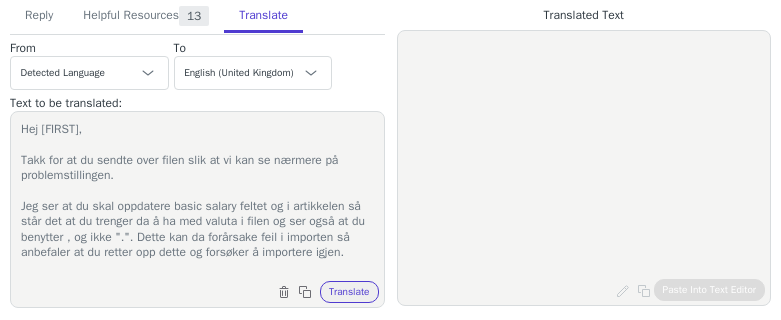 scroll, scrollTop: 35, scrollLeft: 0, axis: vertical 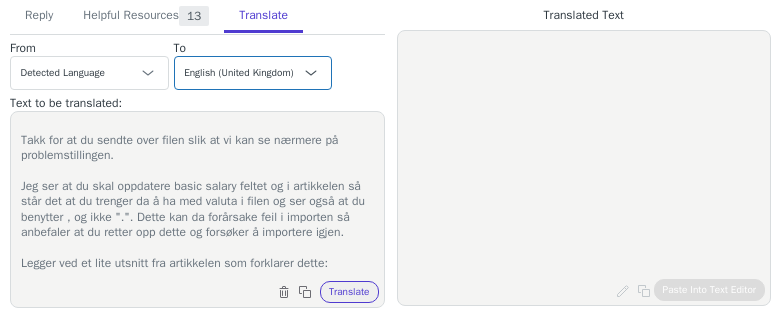 type on "Hej Marianne,
Takk for at du sendte over filen slik at vi kan se nærmere på problemstillingen.
Jeg ser at du skal oppdatere basic salary feltet og i artikkelen så står det at du trenger da å ha med valuta i filen og ser også at du benytter , og ikke ".". Dette kan da forårsake feil i importen så anbefaler at du retter opp dette og forsøker å importere igjen.
Legger ved et lite utsnitt fra artikkelen som forklarer dette:" 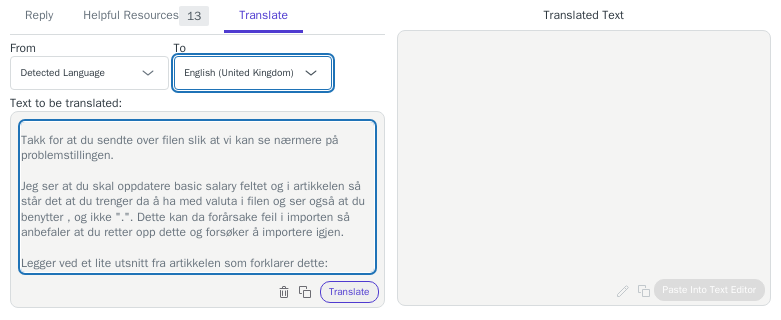 click on "Czech English Danish - dansk Dutch French French (Canada) German Italian Japanese Korean Norwegian Polish Portuguese Portuguese (Brazil) Slovak Spanish Swedish - svenska English (United Kingdom) Norwegian - norsk" at bounding box center [253, 73] 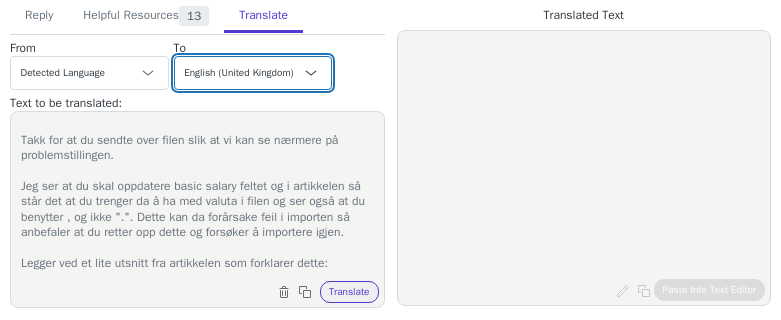 select on "da" 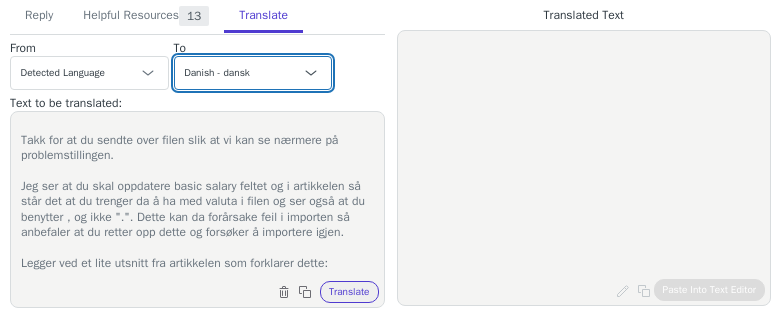 click on "Czech English Danish - dansk Dutch French French (Canada) German Italian Japanese Korean Norwegian Polish Portuguese Portuguese (Brazil) Slovak Spanish Swedish - svenska English (United Kingdom) Norwegian - norsk" at bounding box center (253, 73) 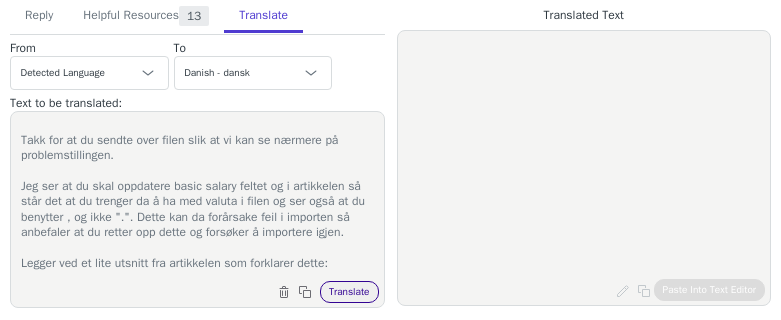 click on "Translate" at bounding box center [349, 292] 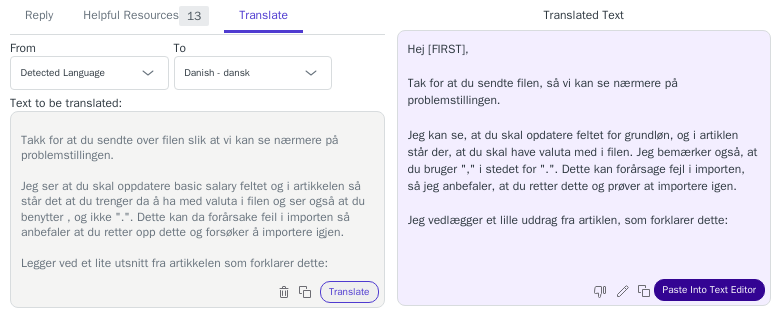 click on "Paste Into Text Editor" at bounding box center [709, 290] 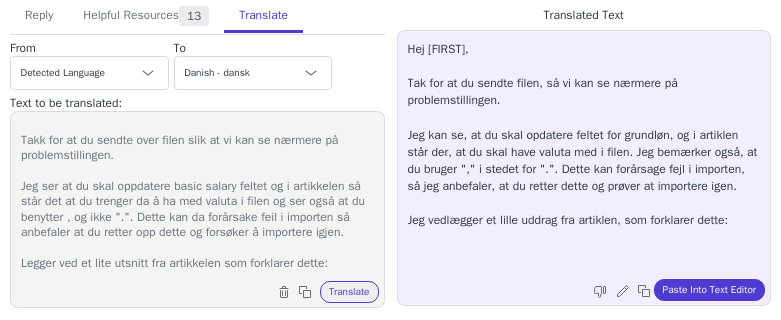 click on "Hej Marianne,
Takk for at du sendte over filen slik at vi kan se nærmere på problemstillingen.
Jeg ser at du skal oppdatere basic salary feltet og i artikkelen så står det at du trenger da å ha med valuta i filen og ser også at du benytter , og ikke ".". Dette kan da forårsake feil i importen så anbefaler at du retter opp dette og forsøker å importere igjen.
Legger ved et lite utsnitt fra artikkelen som forklarer dette:" at bounding box center (197, 197) 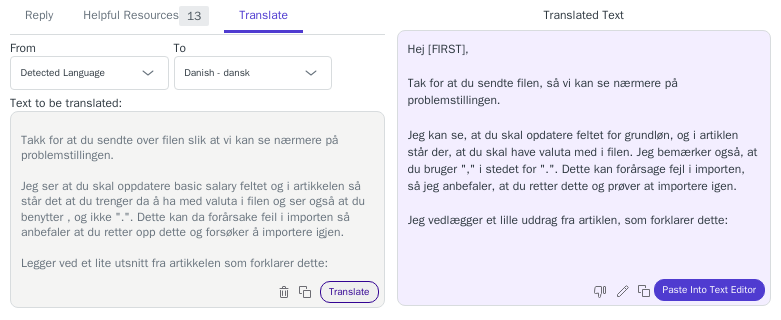 paste on "ører fra deg om du har noen oppfølgingsspørsmål.
Ha en fin dag!" 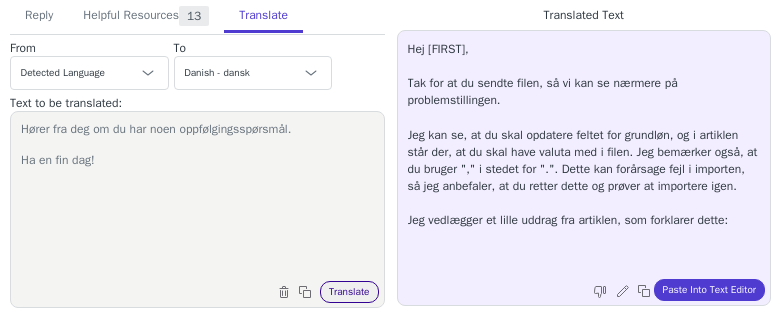 scroll, scrollTop: 0, scrollLeft: 0, axis: both 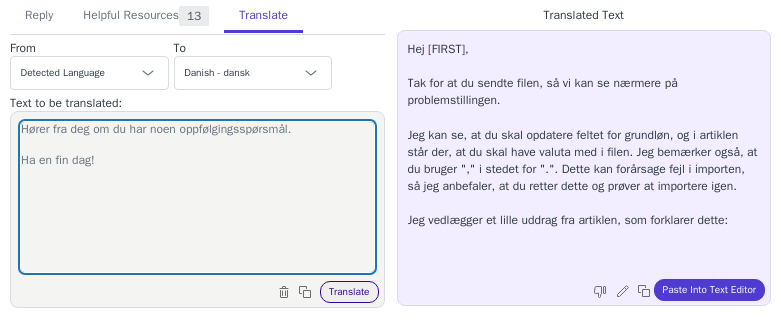 click on "Translate" at bounding box center [349, 292] 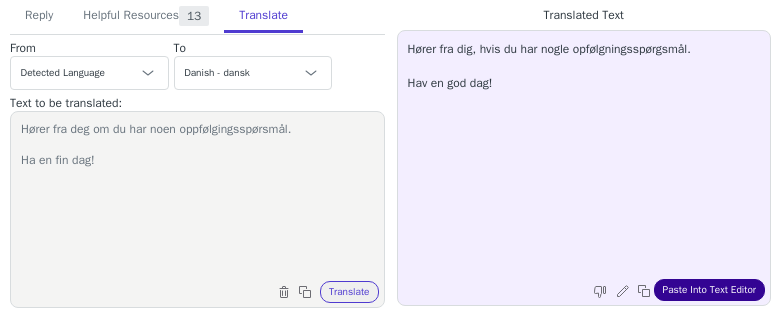 click on "Paste Into Text Editor" at bounding box center [709, 290] 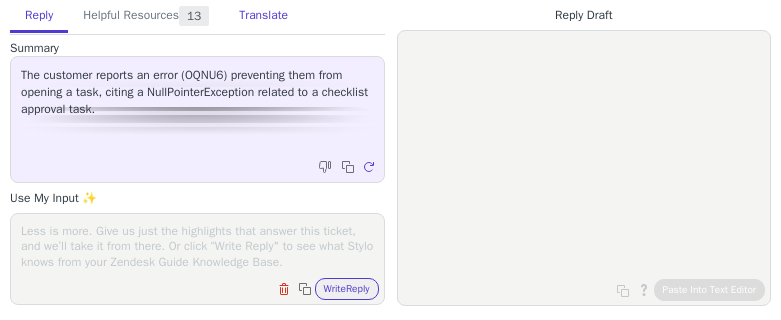 scroll, scrollTop: 0, scrollLeft: 0, axis: both 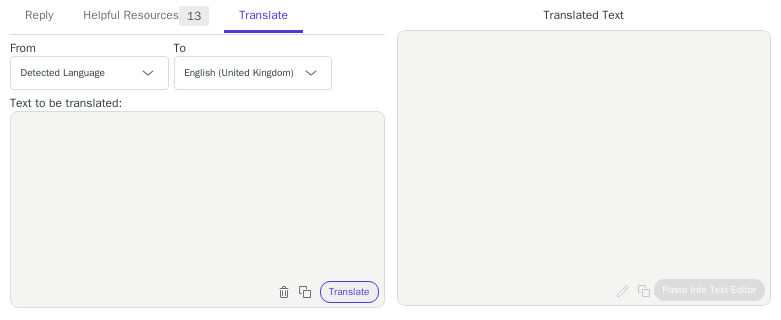 click at bounding box center (197, 197) 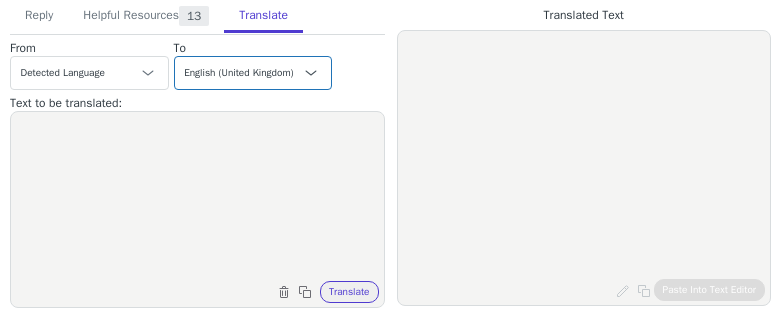 paste on "Hej [PERSON],
Hvilken oppgave er det du ikke får åpnet.
Er det en oppgave i en arbeidsflyt?" 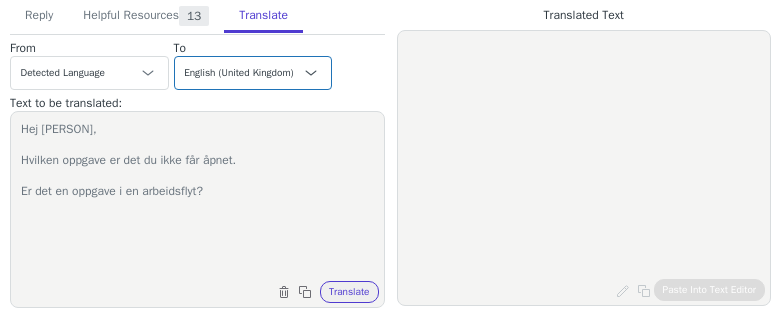 type on "Hej [PERSON],
Hvilken oppgave er det du ikke får åpnet.
Er det en oppgave i en arbeidsflyt?" 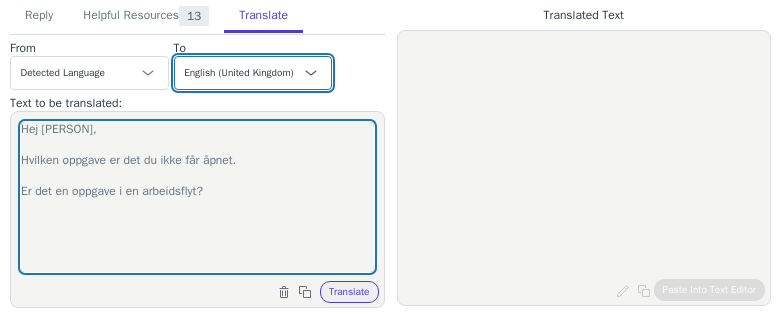 click on "Czech English Danish - dansk Dutch French French (Canada) German Italian Japanese Korean Norwegian Polish Portuguese Portuguese (Brazil) Slovak Spanish Swedish - svenska English (United Kingdom) Norwegian - norsk" at bounding box center (253, 73) 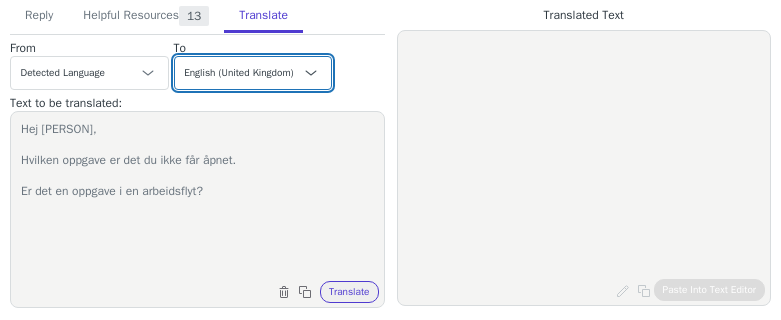 select on "da" 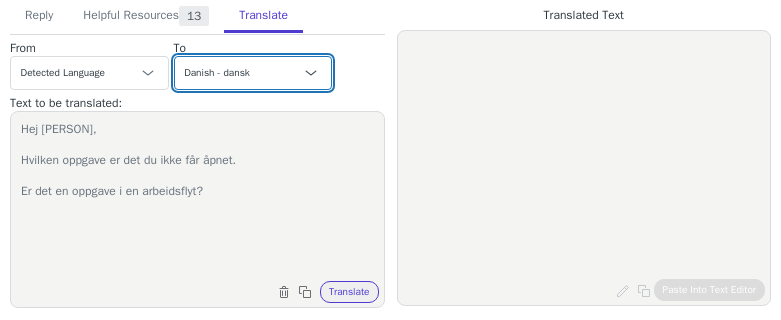 click on "Czech English Danish - dansk Dutch French French (Canada) German Italian Japanese Korean Norwegian Polish Portuguese Portuguese (Brazil) Slovak Spanish Swedish - svenska English (United Kingdom) Norwegian - norsk" at bounding box center [253, 73] 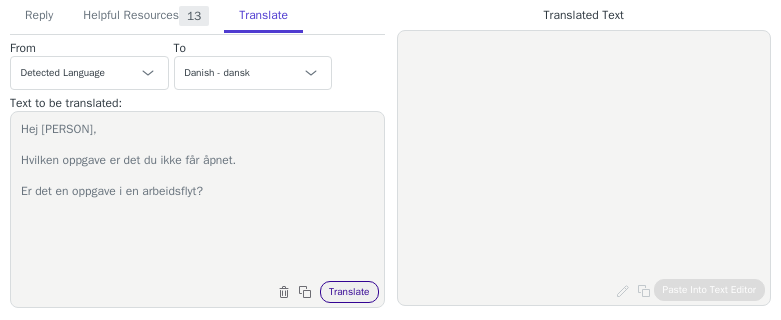 click on "Translate" at bounding box center (349, 292) 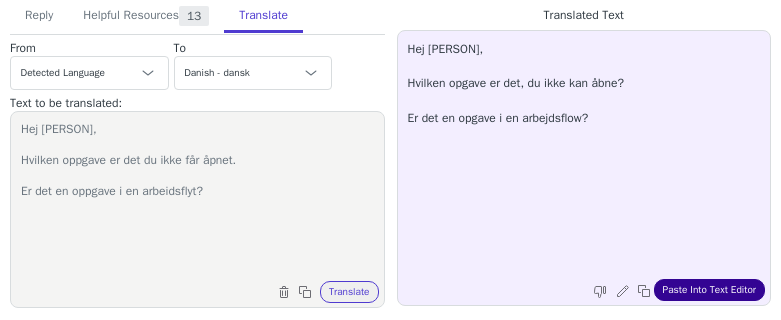 click on "Paste Into Text Editor" at bounding box center (709, 290) 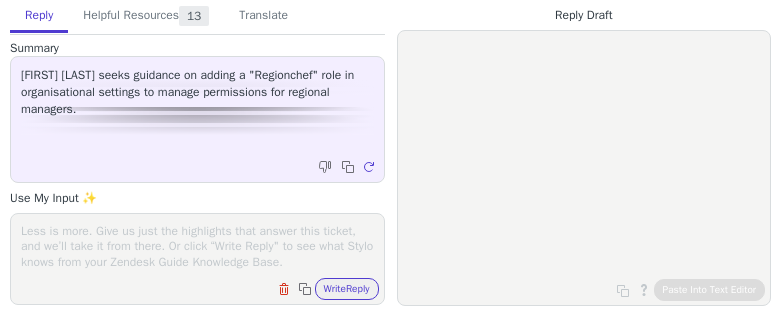 scroll, scrollTop: 0, scrollLeft: 0, axis: both 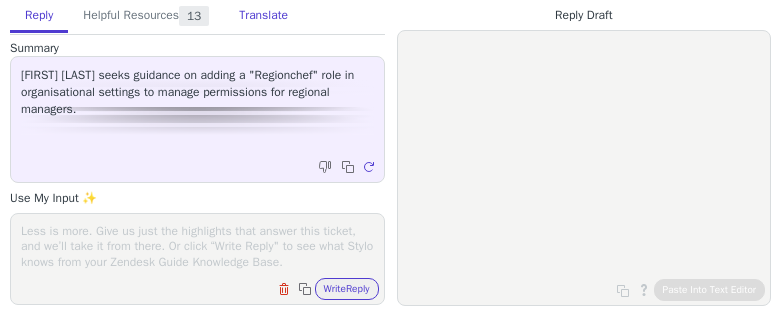 click on "Translate" at bounding box center [263, 16] 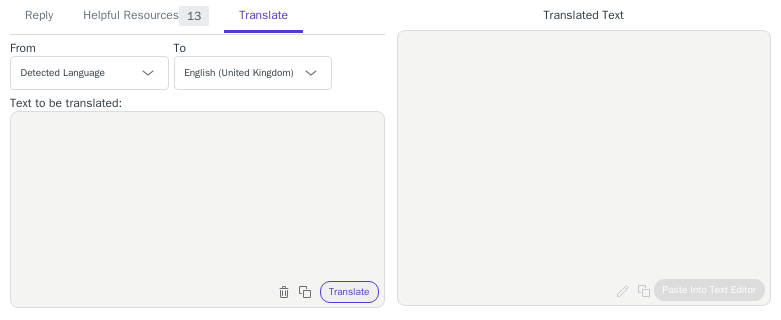 click at bounding box center [197, 197] 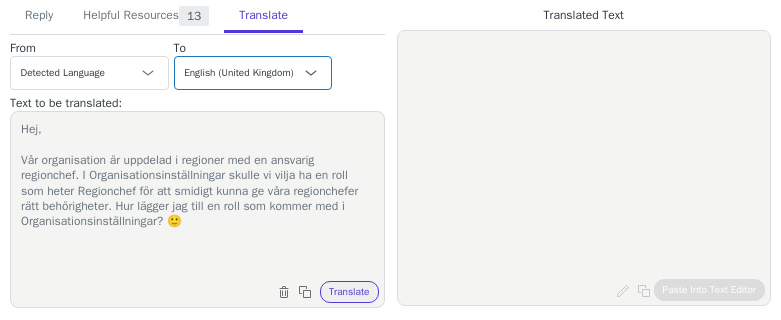 type on "Hej,
Vår organisation är uppdelad i regioner med en ansvarig regionchef. I Organisationsinställningar skulle vi vilja ha en roll som heter Regionchef för att smidigt kunna ge våra regionchefer rätt behörigheter. Hur lägger jag till en roll som kommer med i Organisationsinställningar? 🙂" 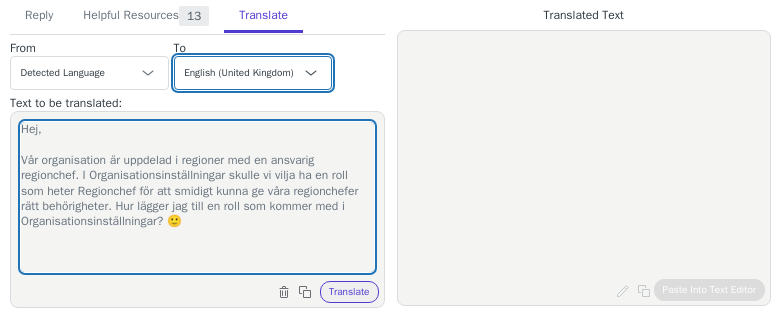 click on "Czech English Danish - dansk Dutch French French (Canada) German Italian Japanese Korean Norwegian Polish Portuguese Portuguese (Brazil) Slovak Spanish Swedish - svenska English (United Kingdom) Norwegian - norsk" at bounding box center [253, 73] 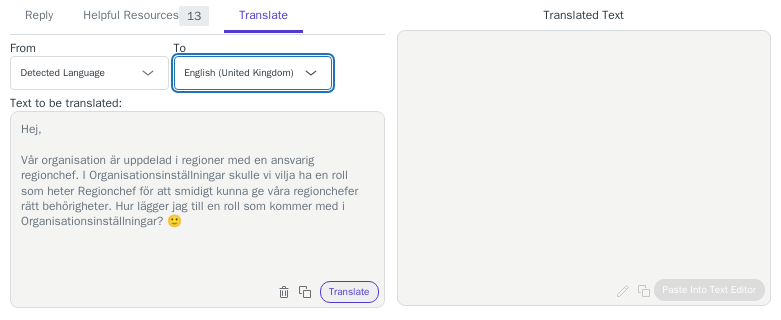 select on "no" 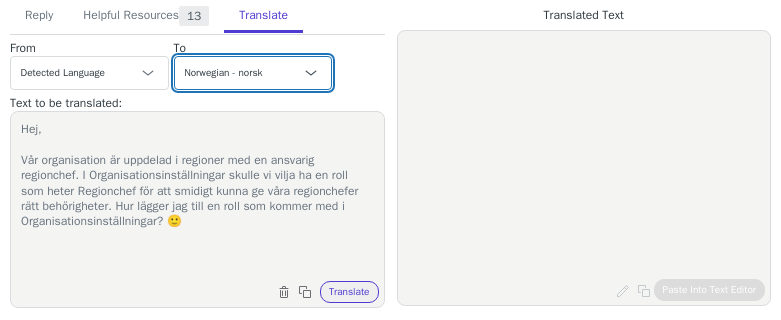 click on "Czech English Danish - dansk Dutch French French (Canada) German Italian Japanese Korean Norwegian Polish Portuguese Portuguese (Brazil) Slovak Spanish Swedish - svenska English (United Kingdom) Norwegian - norsk" at bounding box center (253, 73) 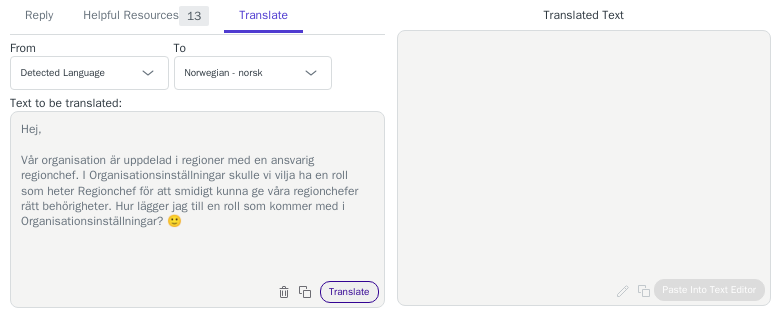 click on "Translate" at bounding box center [349, 292] 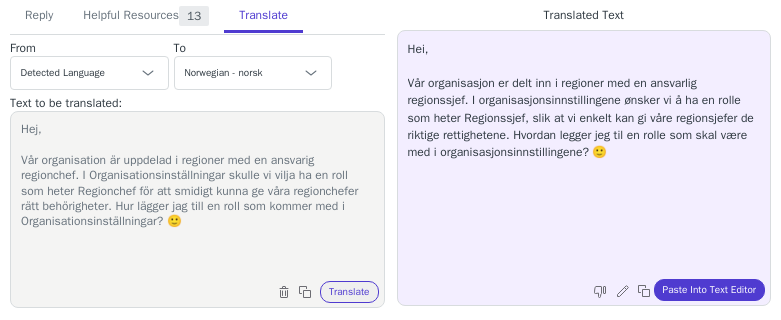 click on "Hej,
Vår organisation är uppdelad i regioner med en ansvarig regionchef. I Organisationsinställningar skulle vi vilja ha en roll som heter Regionchef för att smidigt kunna ge våra regionchefer rätt behörigheter. Hur lägger jag till en roll som kommer med i Organisationsinställningar? 🙂" at bounding box center [197, 197] 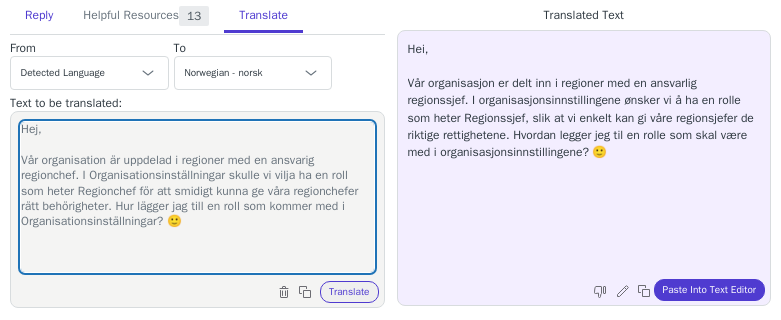click on "Reply" at bounding box center [39, 16] 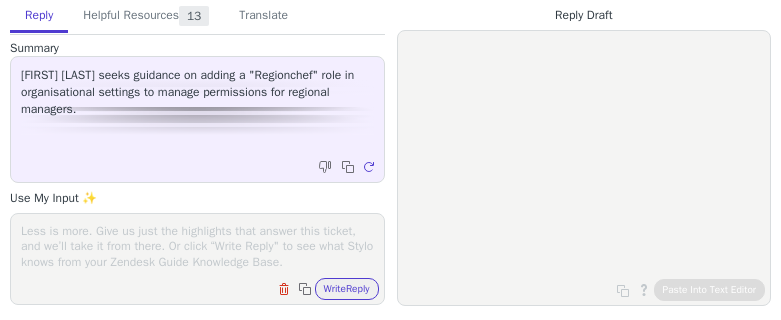 click at bounding box center (197, 246) 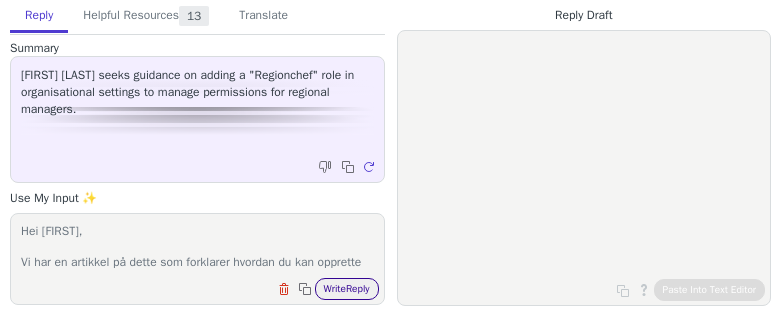 scroll, scrollTop: 140, scrollLeft: 0, axis: vertical 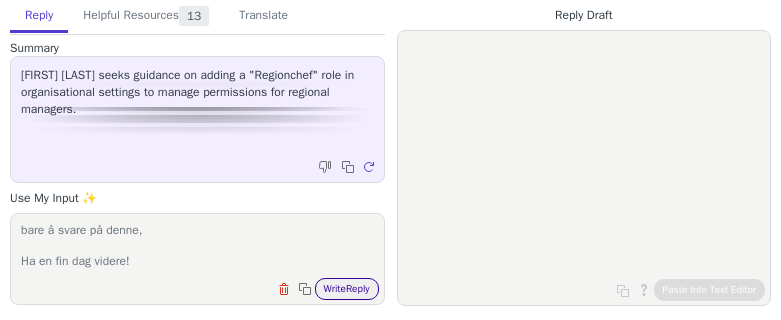 type on "Hei Alice,
Vi har en artikkel på dette som forklarer hvordan du kan opprette custom system roles.
Jeg linker til denne her: Custom system roles - what are they and how to create them – Customerportal
Om du har noen oppfølgingsspørsmål angående artikkelen er det bare å svare på denne,
Ha en fin dag videre!" 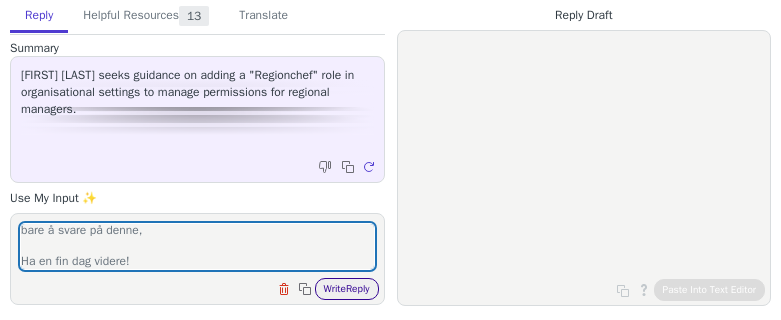 click on "Write  Reply" at bounding box center [347, 289] 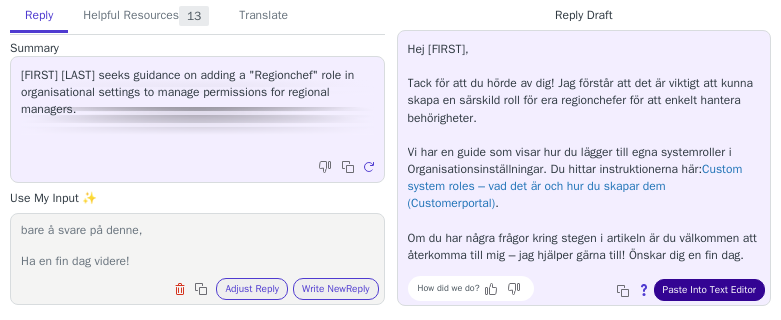 click on "Paste Into Text Editor" at bounding box center (709, 290) 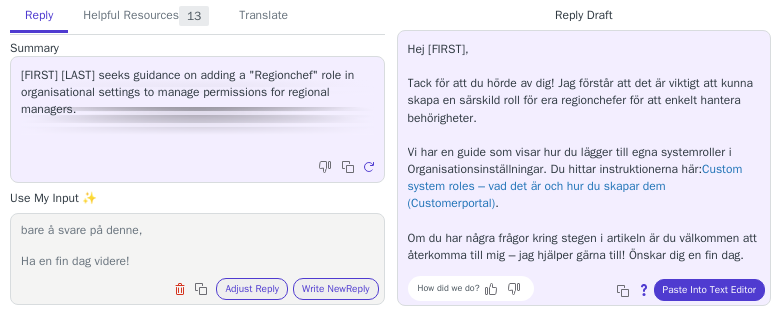 scroll, scrollTop: 11, scrollLeft: 0, axis: vertical 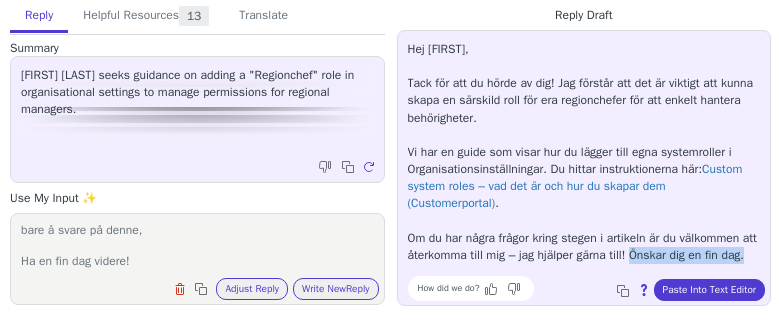 drag, startPoint x: 535, startPoint y: 262, endPoint x: 398, endPoint y: 262, distance: 137 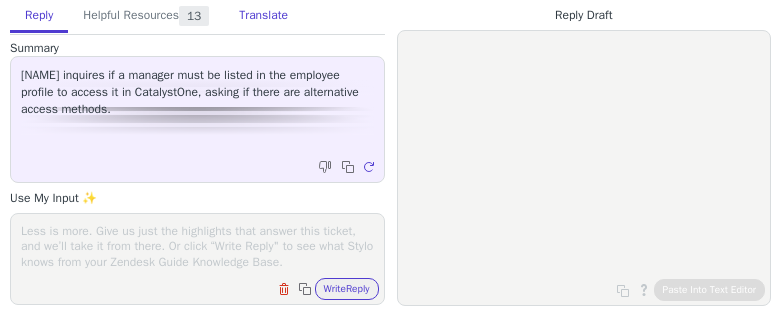 scroll, scrollTop: 0, scrollLeft: 0, axis: both 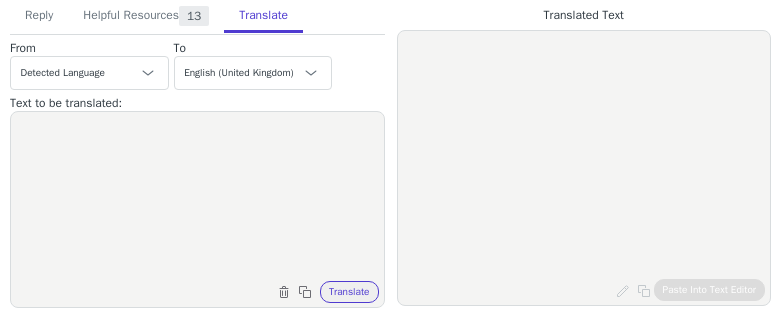 click at bounding box center (197, 197) 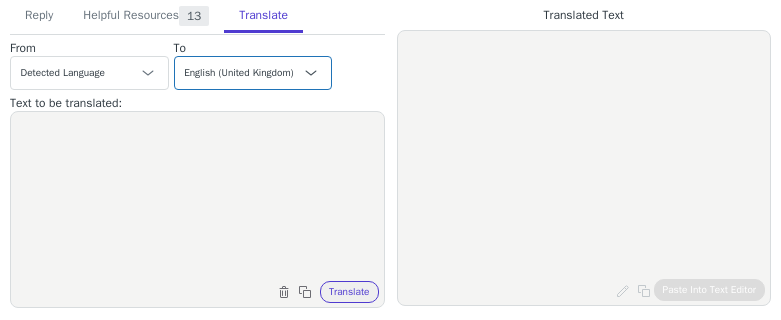paste on "Hi [NAME],
Det stemmer, om en sjef ønsker å se brukerprofilen til en ansatt, trenger de å være sjef for den gjeldene ansatte,
Alle brukere kan søke opp andre brukere, men de får opp minimalt med informasjon om brukeren (for opp kun det som er synlig for ALLE brukere i organisasjonen, og det kan du styre i employee profile settings)." 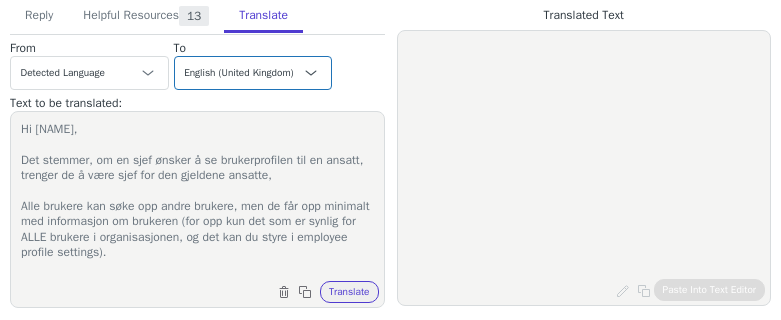 type on "Hi [NAME],
Det stemmer, om en sjef ønsker å se brukerprofilen til en ansatt, trenger de å være sjef for den gjeldene ansatte,
Alle brukere kan søke opp andre brukere, men de får opp minimalt med informasjon om brukeren (for opp kun det som er synlig for ALLE brukere i organisasjonen, og det kan du styre i employee profile settings)." 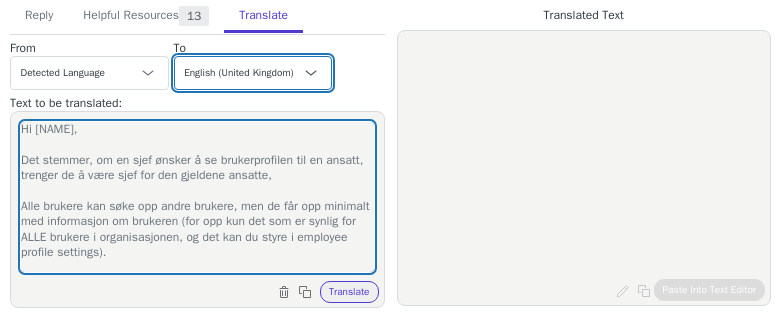 click on "Czech English Danish - dansk Dutch French French (Canada) German Italian Japanese Korean Norwegian Polish Portuguese Portuguese (Brazil) Slovak Spanish Swedish - svenska English (United Kingdom) Norwegian - norsk" at bounding box center (253, 73) 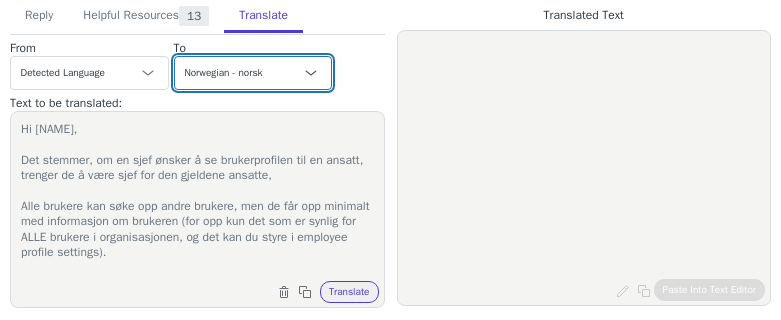 click on "Czech English Danish - dansk Dutch French French (Canada) German Italian Japanese Korean Norwegian Polish Portuguese Portuguese (Brazil) Slovak Spanish Swedish - svenska English (United Kingdom) Norwegian - norsk" at bounding box center [253, 73] 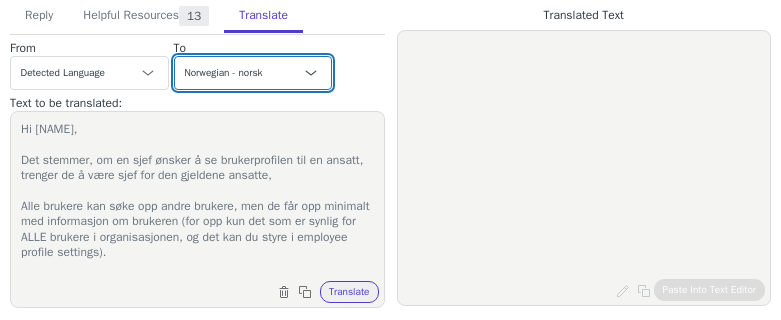 click on "Czech English Danish - dansk Dutch French French (Canada) German Italian Japanese Korean Norwegian Polish Portuguese Portuguese (Brazil) Slovak Spanish Swedish - svenska English (United Kingdom) Norwegian - norsk" at bounding box center (253, 73) 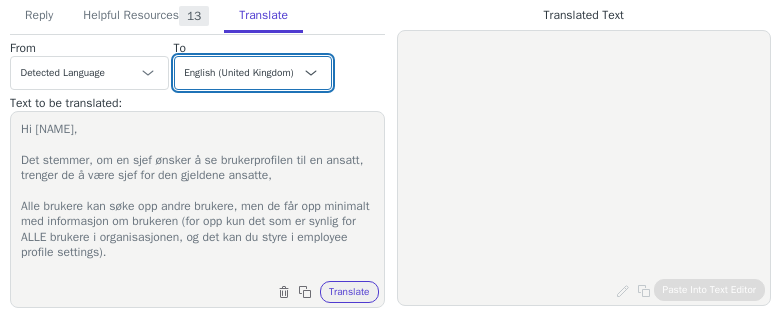 click on "Czech English Danish - dansk Dutch French French (Canada) German Italian Japanese Korean Norwegian Polish Portuguese Portuguese (Brazil) Slovak Spanish Swedish - svenska English (United Kingdom) Norwegian - norsk" at bounding box center (253, 73) 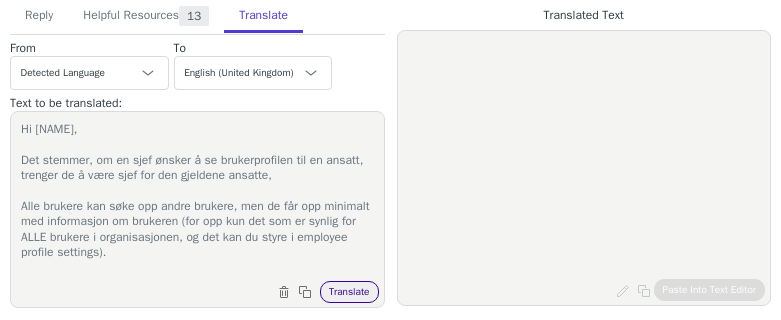 click on "Translate" at bounding box center (349, 292) 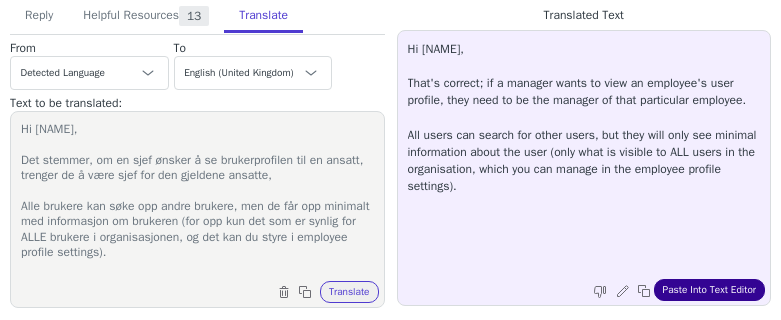 click on "Paste Into Text Editor" at bounding box center [709, 290] 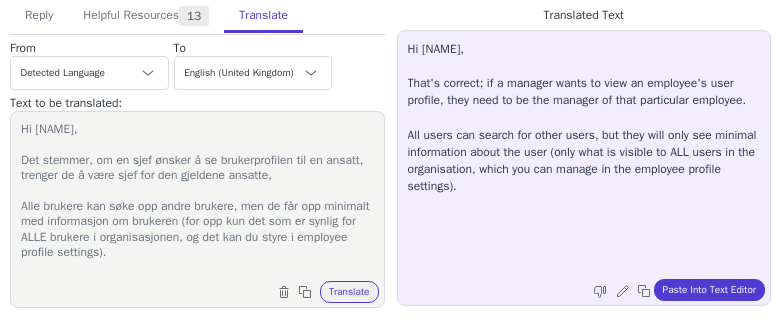 click on "Hi hannah,
Det stemmer, om en sjef ønsker å se brukerprofilen til en ansatt, trenger de å være sjef for den gjeldene ansatte,
Alle brukere kan søke opp andre brukere, men de får opp minimalt med informasjon om brukeren (for opp kun det som er synlig for ALLE brukere i organisasjonen, og det kan du styre i employee profile settings)." at bounding box center (197, 197) 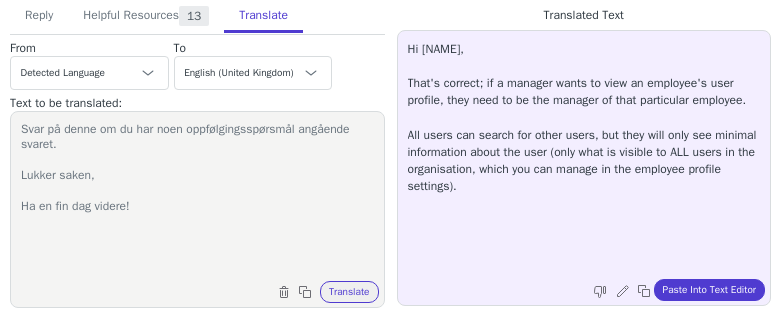 type on "Svar på denne om du har noen oppfølgingsspørsmål angående svaret.
Lukker saken,
Ha en fin dag videre!" 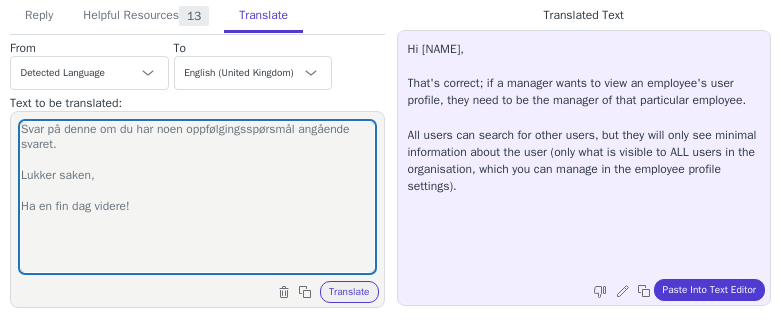 click on "Clear text Copy to clipboard Translate" at bounding box center (207, 290) 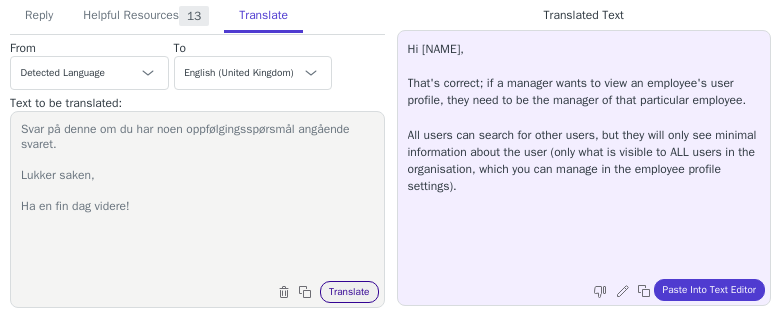 click on "Translate" at bounding box center [349, 292] 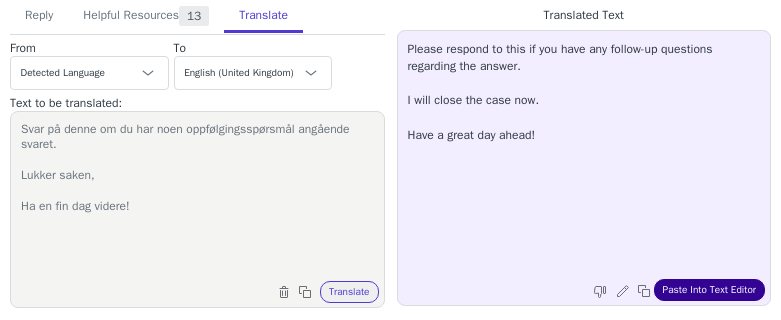 click on "Paste Into Text Editor" at bounding box center [709, 290] 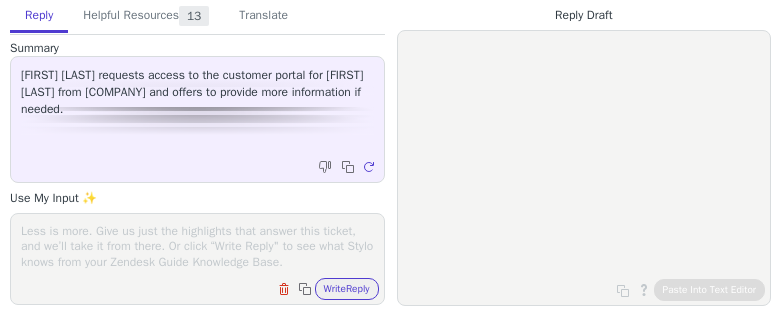scroll, scrollTop: 0, scrollLeft: 0, axis: both 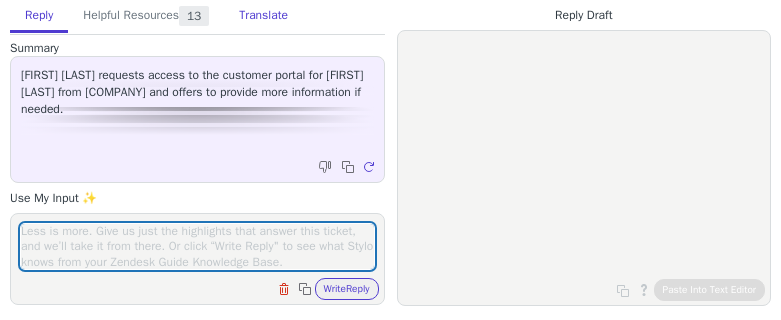 click on "Translate" at bounding box center (263, 16) 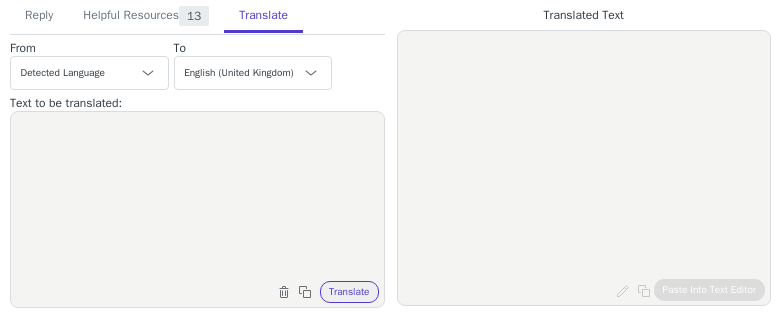 click on "Clear text Copy to clipboard Translate" at bounding box center [207, 290] 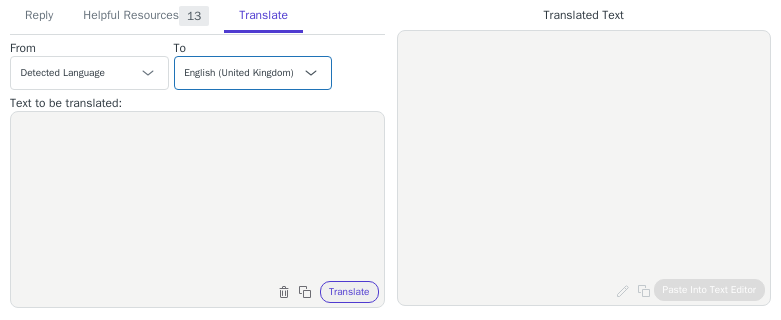 paste on "Lukker saken,
Ha en fin dag videre! 😊️" 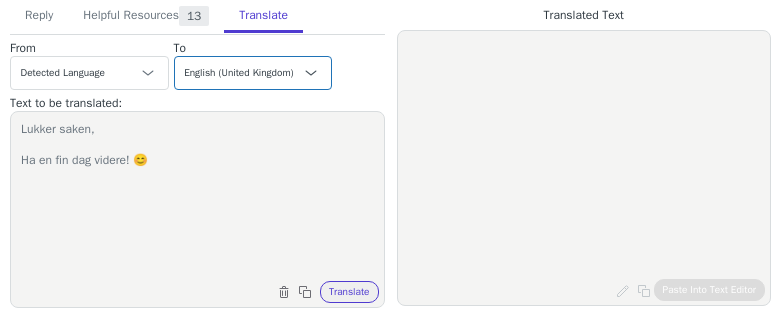 type on "Lukker saken,
Ha en fin dag videre! 😊️" 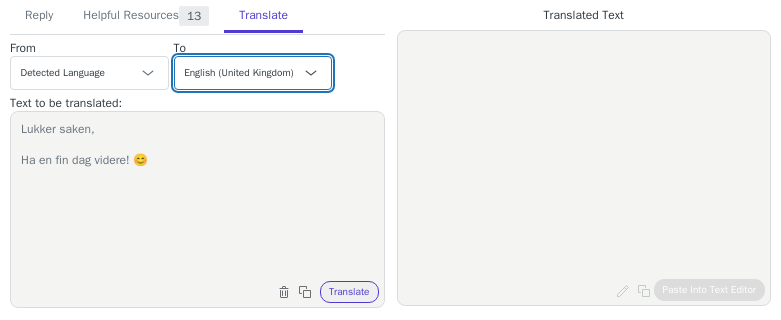 click on "Czech English Danish - dansk Dutch French French (Canada) German Italian Japanese Korean Norwegian Polish Portuguese Portuguese (Brazil) Slovak Spanish Swedish - svenska English (United Kingdom) Norwegian - norsk" at bounding box center (253, 73) 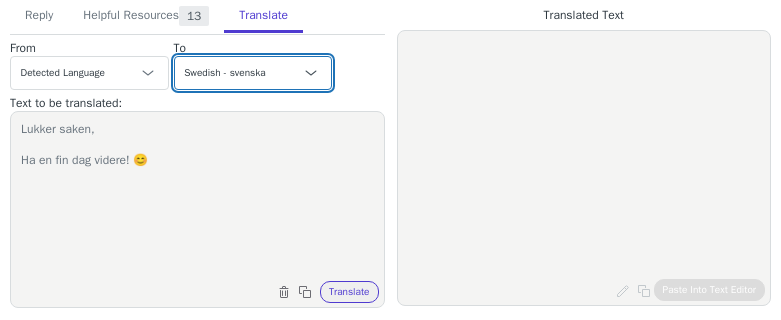 click on "Czech English Danish - dansk Dutch French French (Canada) German Italian Japanese Korean Norwegian Polish Portuguese Portuguese (Brazil) Slovak Spanish Swedish - svenska English (United Kingdom) Norwegian - norsk" at bounding box center [253, 73] 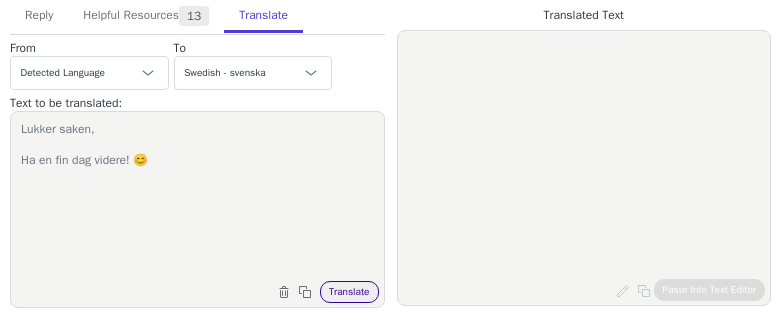 click on "Translate" at bounding box center [349, 292] 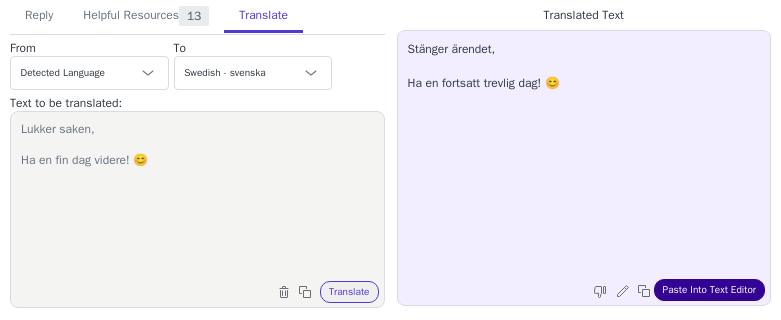 click on "Paste Into Text Editor" at bounding box center [709, 290] 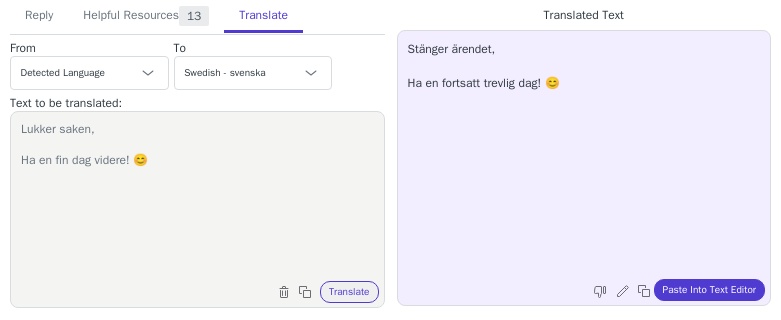 click on "Lukker saken,
Ha en fin dag videre! 😊️" at bounding box center [197, 197] 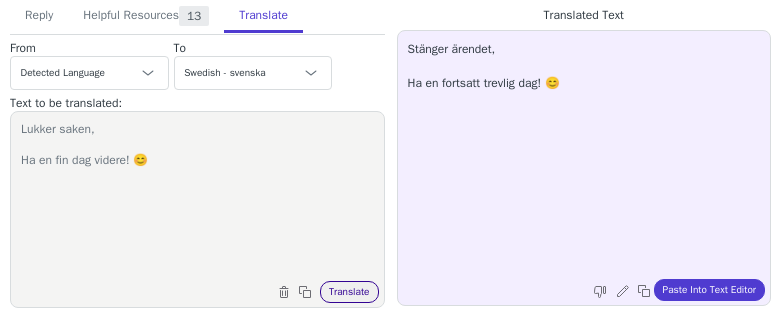 paste on "Hei Madeleine,
Jeg ser at Alexandra skal ha tilgang til kundeportalen 🙂
Supert om hun kan logge seg inn via denne lenken her og klikke på glemt passord:" 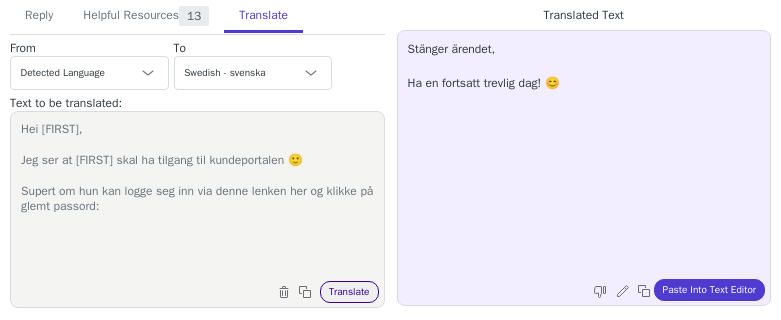 type on "Hei Madeleine,
Jeg ser at Alexandra skal ha tilgang til kundeportalen 🙂
Supert om hun kan logge seg inn via denne lenken her og klikke på glemt passord:" 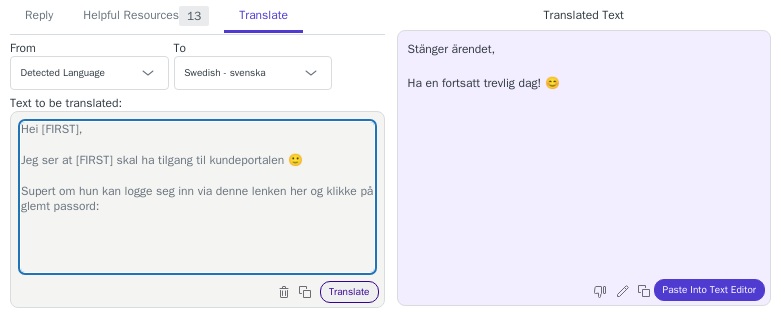 click on "Translate" at bounding box center (349, 292) 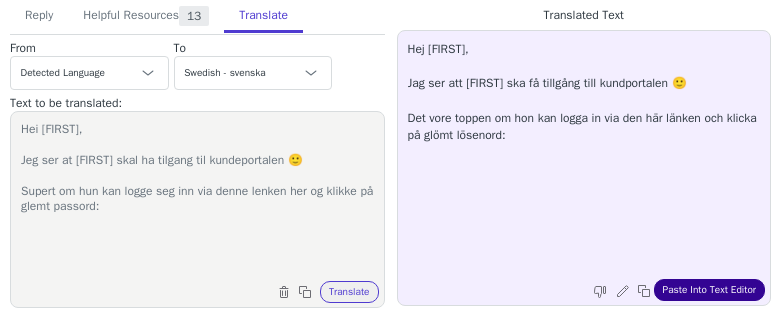 click on "Paste Into Text Editor" at bounding box center [709, 290] 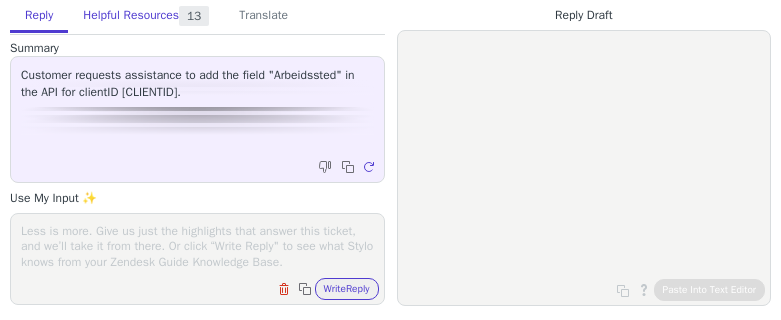 scroll, scrollTop: 0, scrollLeft: 0, axis: both 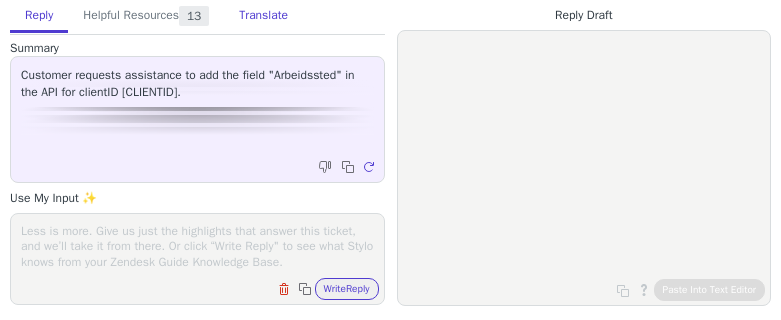 click on "Translate" at bounding box center [263, 16] 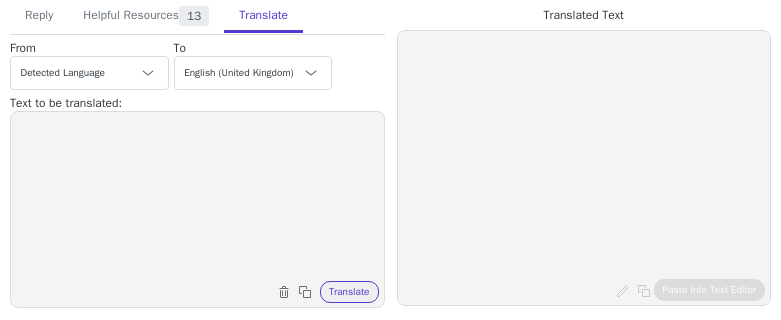 click on "Clear text Copy to clipboard Translate" at bounding box center [197, 209] 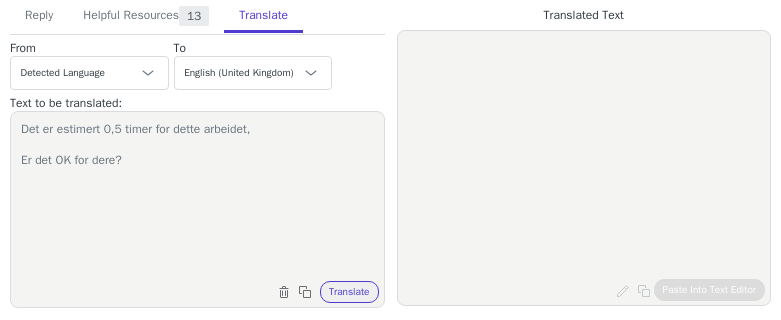 type on "Det er estimert 0,5 timer for dette arbeidet,
Er det OK for dere?" 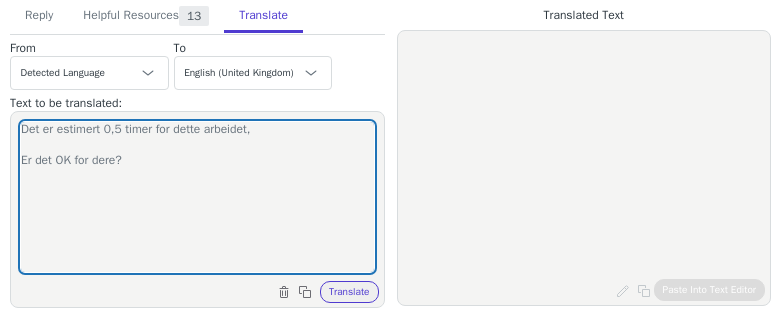 click on "Det er estimert 0,5 timer for dette arbeidet,
Er det OK for dere?  Clear text Copy to clipboard Translate" at bounding box center [197, 209] 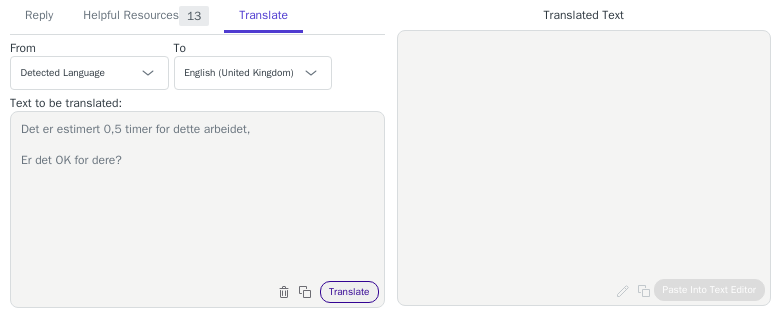 click on "Translate" at bounding box center [349, 292] 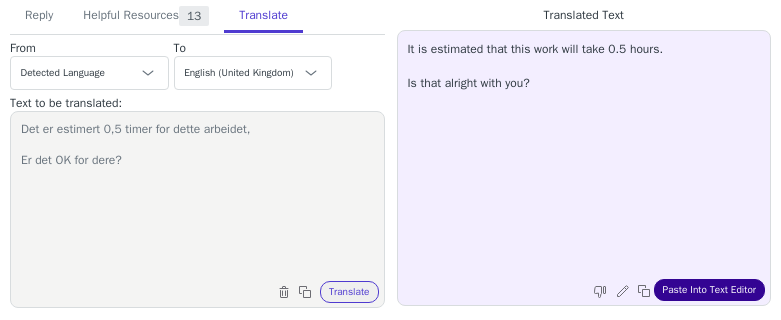 click on "Paste Into Text Editor" at bounding box center (709, 290) 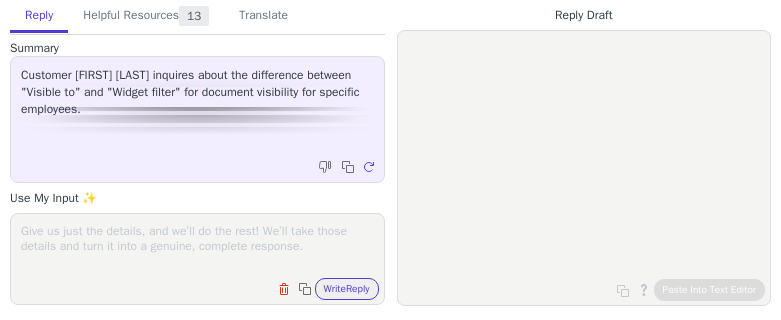 scroll, scrollTop: 0, scrollLeft: 0, axis: both 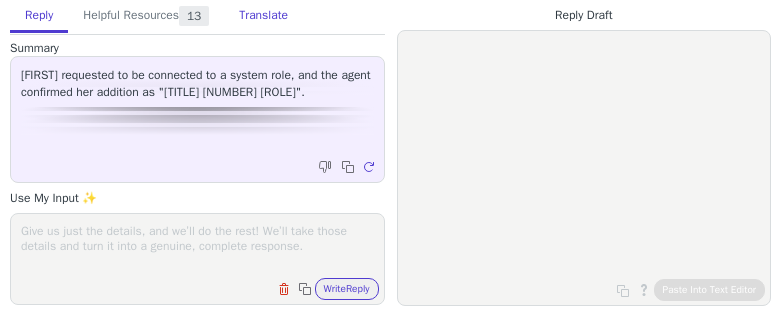 click on "Translate" at bounding box center (263, 16) 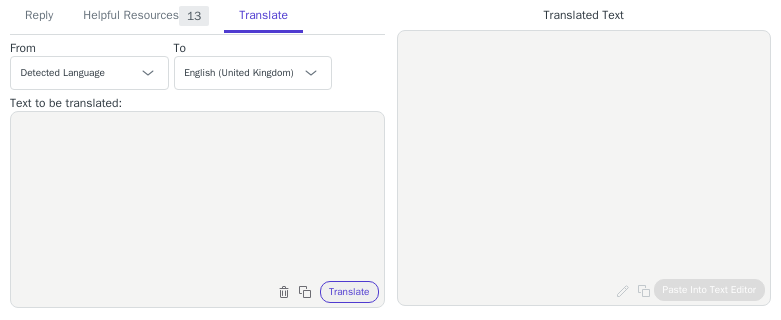 click at bounding box center [197, 197] 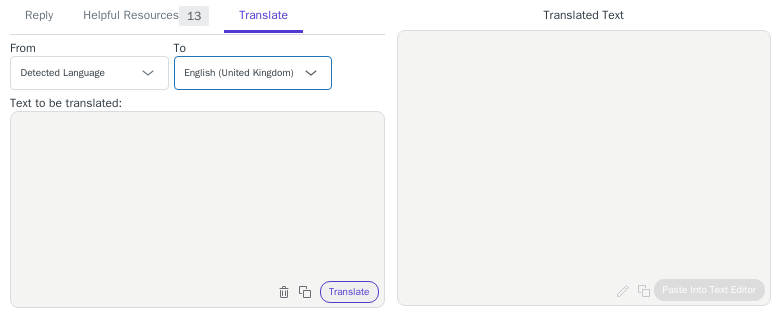 paste on "Ingen årsak!
Ha en fin dag videre! 😊️" 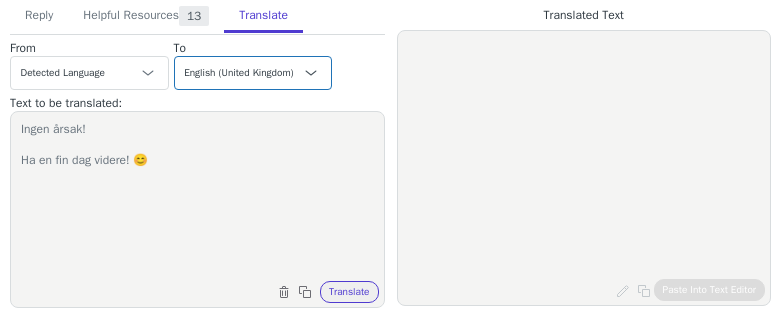 type on "Ingen årsak!
Ha en fin dag videre! 😊️" 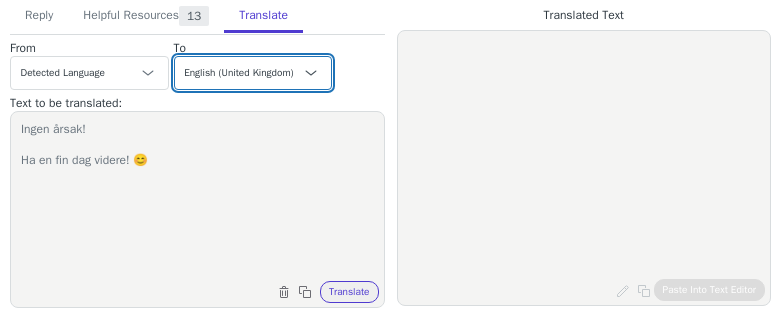 click on "Czech English Danish - dansk Dutch French French (Canada) German Italian Japanese Korean Norwegian Polish Portuguese Portuguese (Brazil) Slovak Spanish Swedish - svenska English (United Kingdom) Norwegian - norsk" at bounding box center [253, 73] 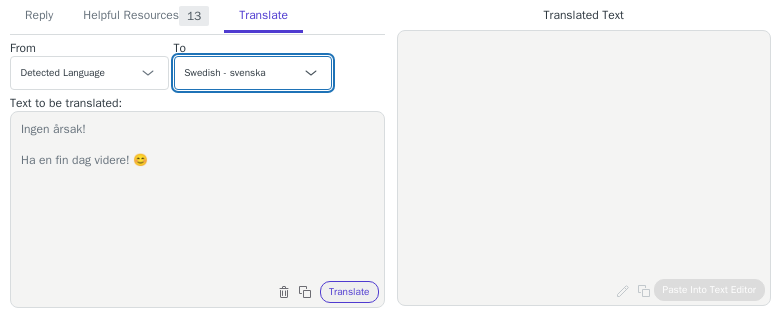 click on "Czech English Danish - dansk Dutch French French (Canada) German Italian Japanese Korean Norwegian Polish Portuguese Portuguese (Brazil) Slovak Spanish Swedish - svenska English (United Kingdom) Norwegian - norsk" at bounding box center [253, 73] 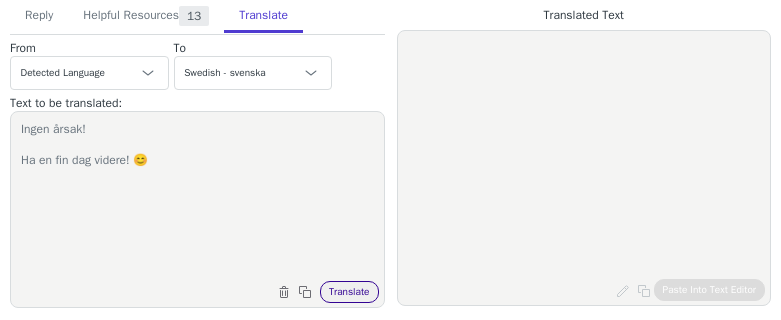 click on "Translate" at bounding box center [349, 292] 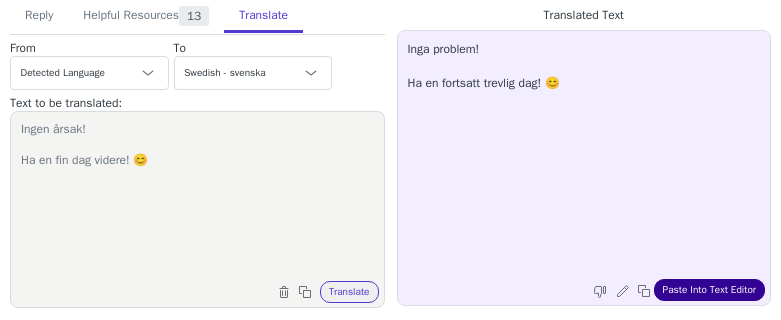 click on "Paste Into Text Editor" at bounding box center [709, 290] 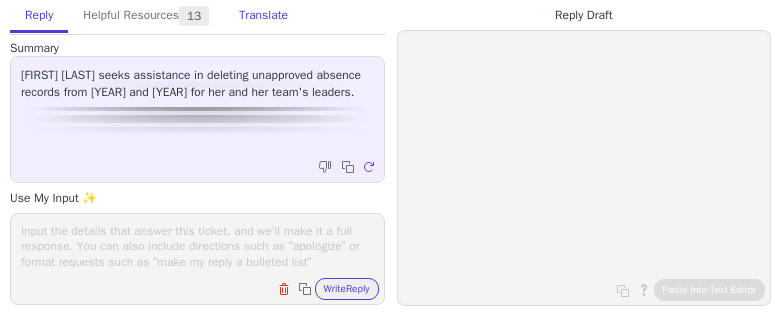 scroll, scrollTop: 0, scrollLeft: 0, axis: both 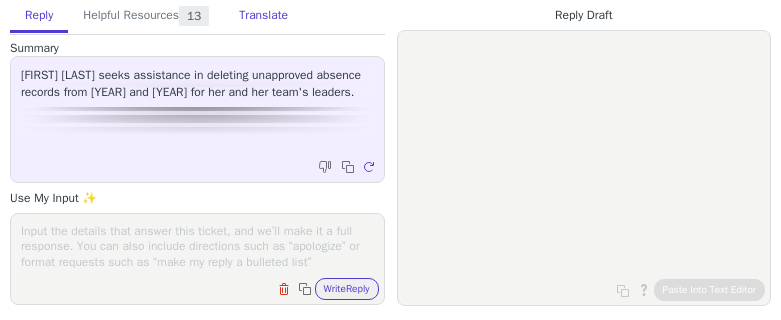 click on "Translate" at bounding box center (263, 16) 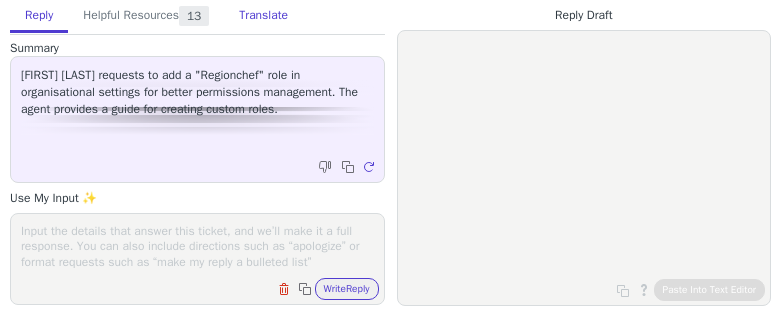 scroll, scrollTop: 0, scrollLeft: 0, axis: both 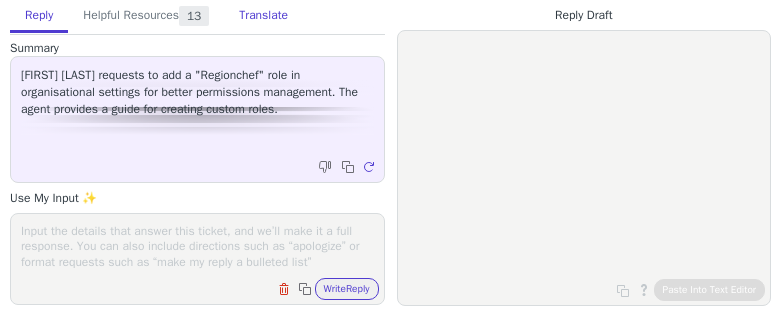 click on "Translate" at bounding box center [263, 16] 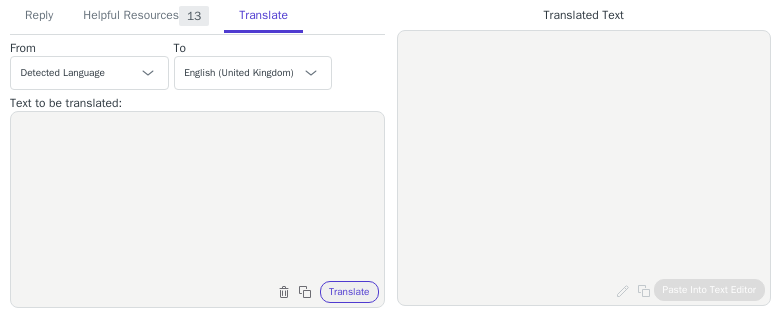 click at bounding box center [197, 197] 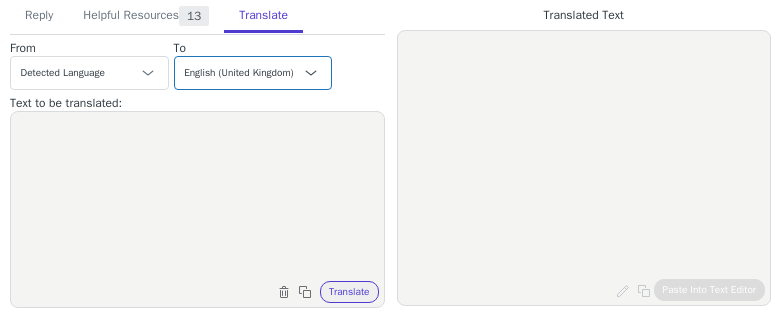 paste on "Hei [FIRST],
Ingen årsak,
Jeg lukker saken for nå, har du noen spørsmål rundt oppsettet, er det bare å ta kontakt igjen så hjelper vi deg videre,
Ha en fin dag videre! 😊️" 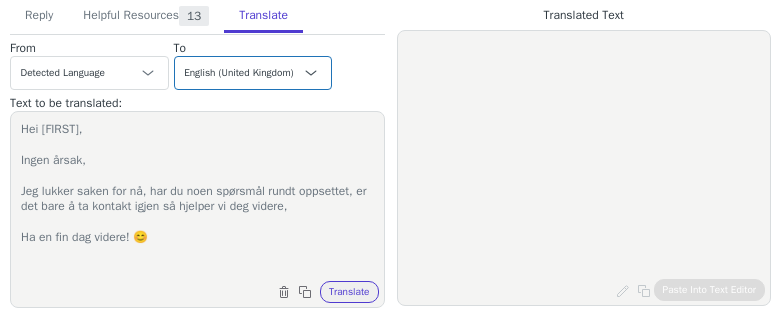 type on "Hei [FIRST],
Ingen årsak,
Jeg lukker saken for nå, har du noen spørsmål rundt oppsettet, er det bare å ta kontakt igjen så hjelper vi deg videre,
Ha en fin dag videre! 😊️" 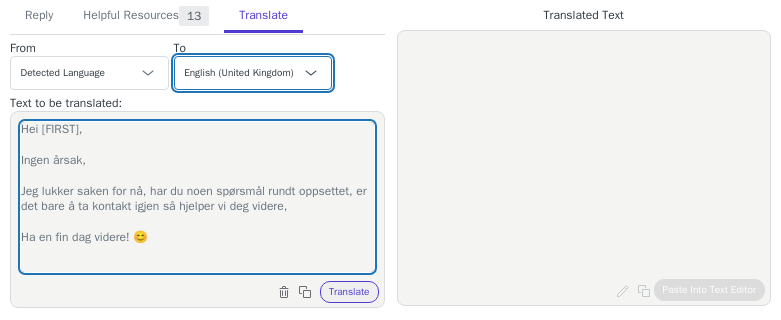 click on "Czech English Danish - dansk Dutch French French (Canada) German Italian Japanese Korean Norwegian Polish Portuguese Portuguese (Brazil) Slovak Spanish Swedish - svenska English (United Kingdom) Norwegian - norsk" at bounding box center [253, 73] 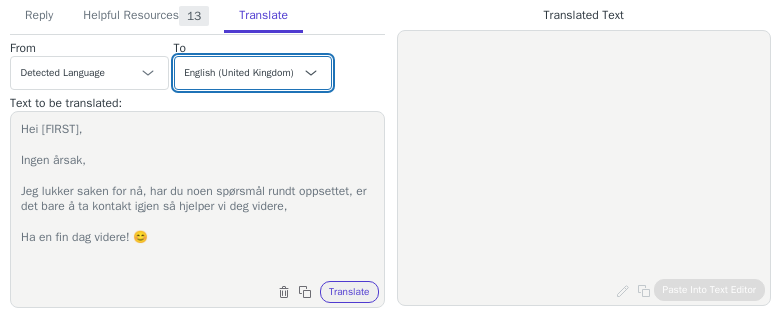 select on "sv" 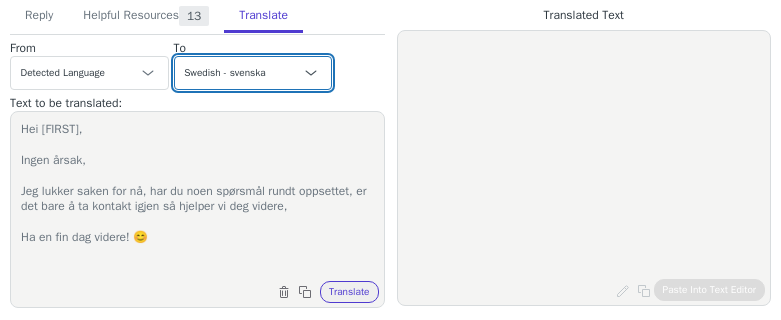 click on "Czech English Danish - dansk Dutch French French (Canada) German Italian Japanese Korean Norwegian Polish Portuguese Portuguese (Brazil) Slovak Spanish Swedish - svenska English (United Kingdom) Norwegian - norsk" at bounding box center (253, 73) 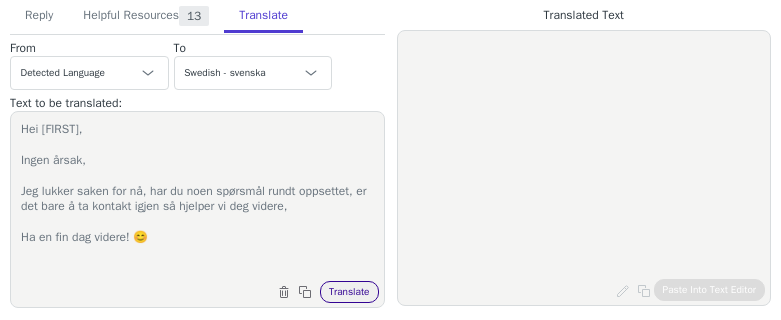 click on "Translate" at bounding box center [349, 292] 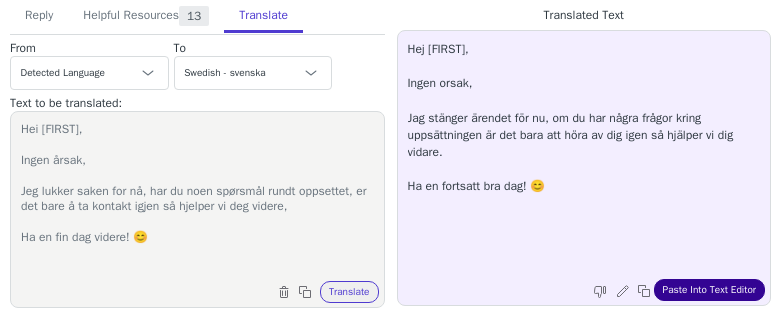 click on "Paste Into Text Editor" at bounding box center [709, 290] 